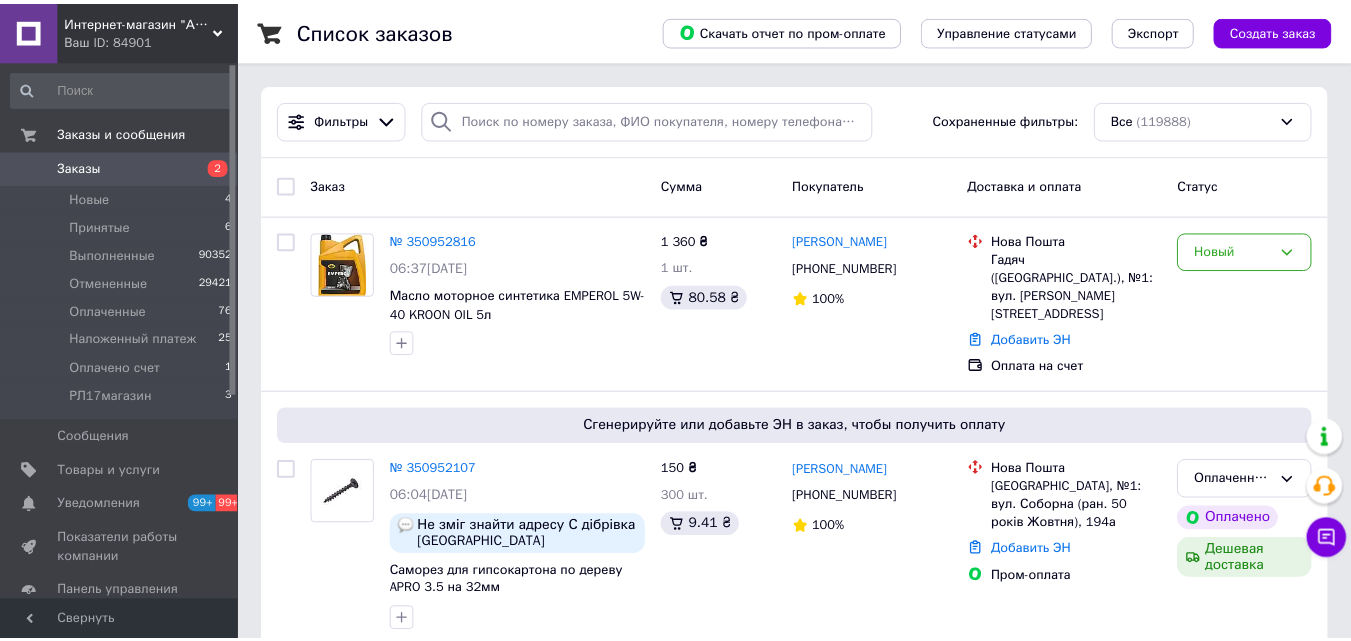 scroll, scrollTop: 0, scrollLeft: 0, axis: both 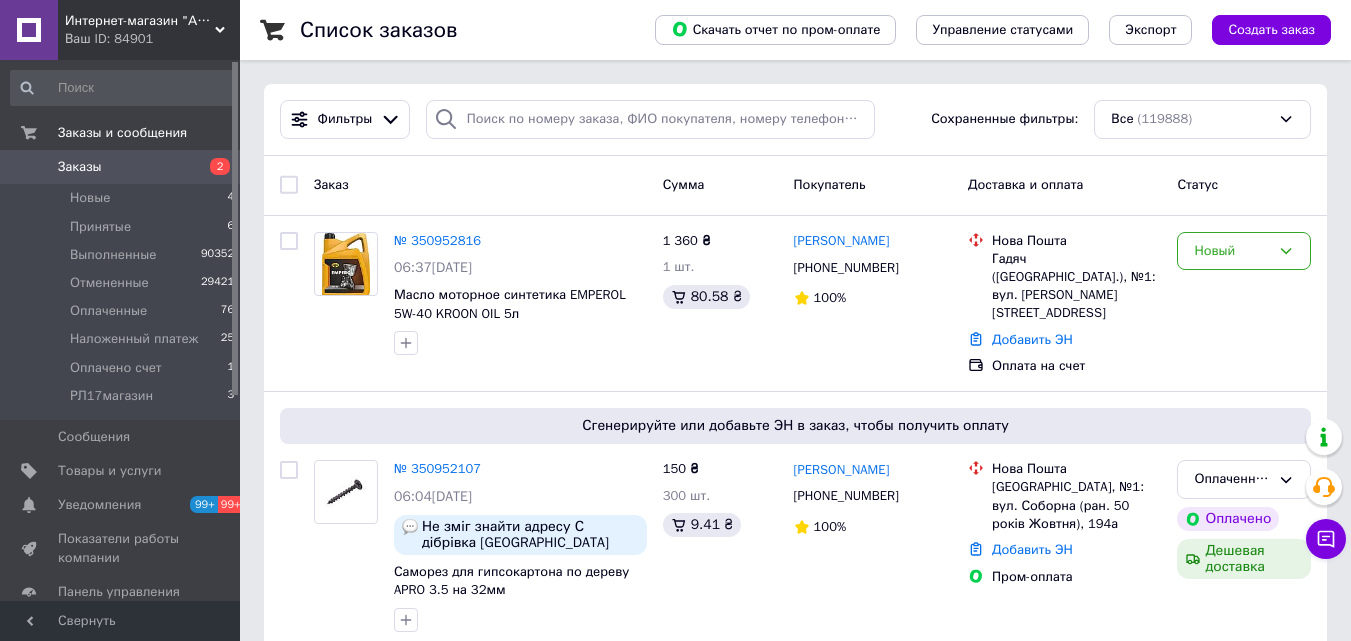 click on "Заказы" at bounding box center (121, 167) 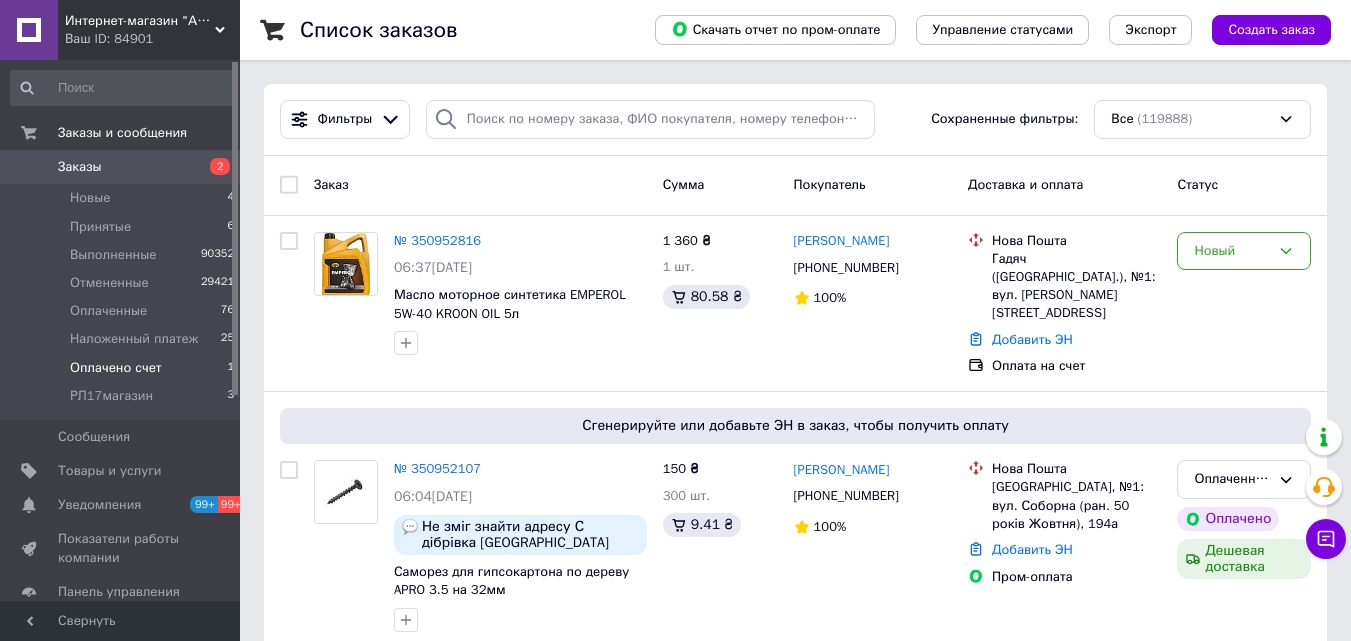 click on "Оплачено счет" at bounding box center [116, 368] 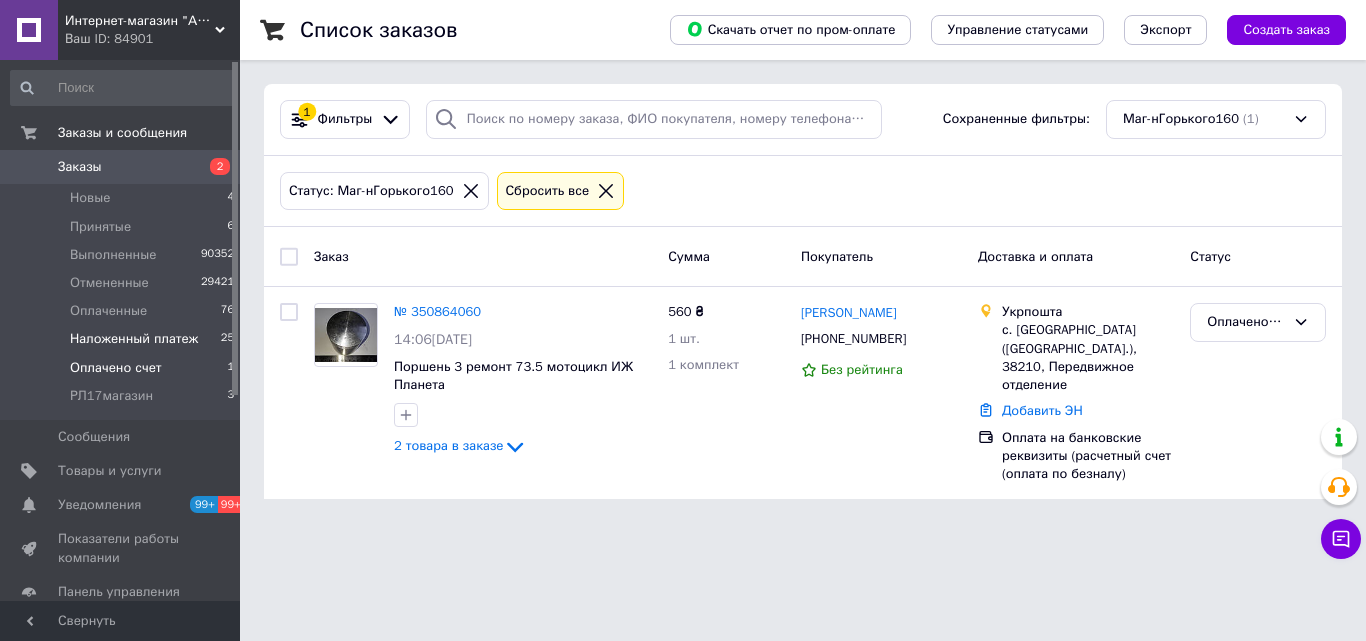 click on "Наложенный платеж" at bounding box center [134, 339] 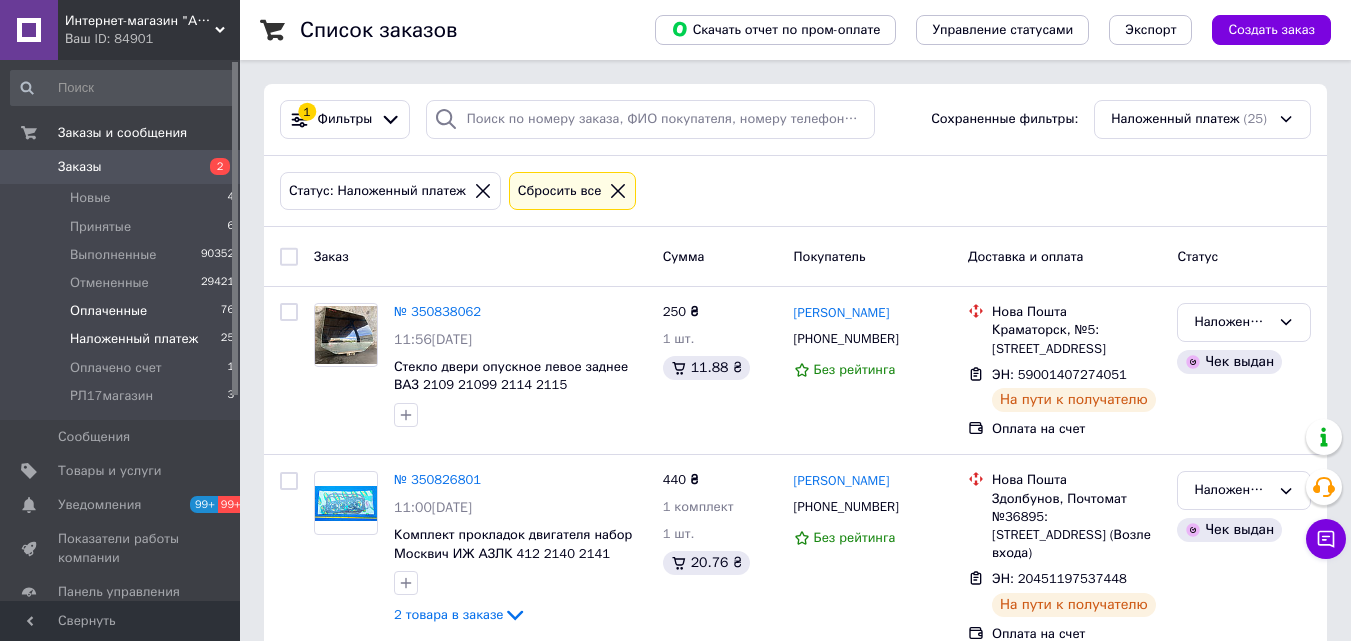 click on "Оплаченные" at bounding box center [108, 311] 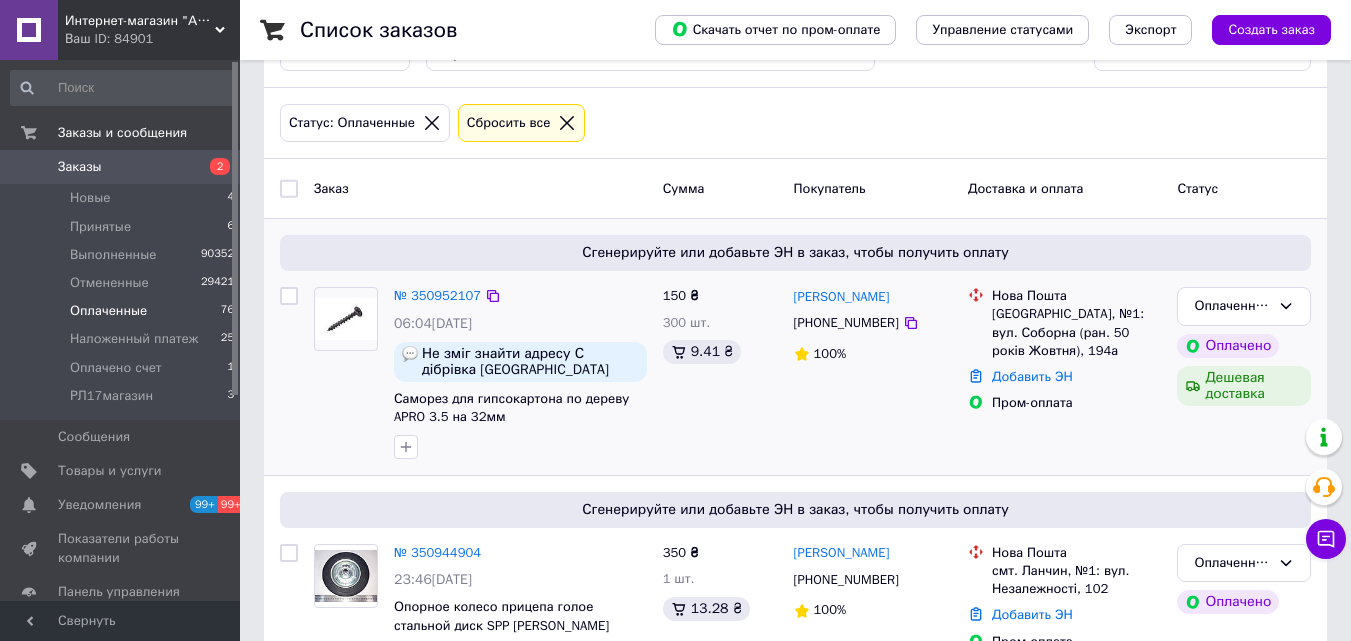 scroll, scrollTop: 100, scrollLeft: 0, axis: vertical 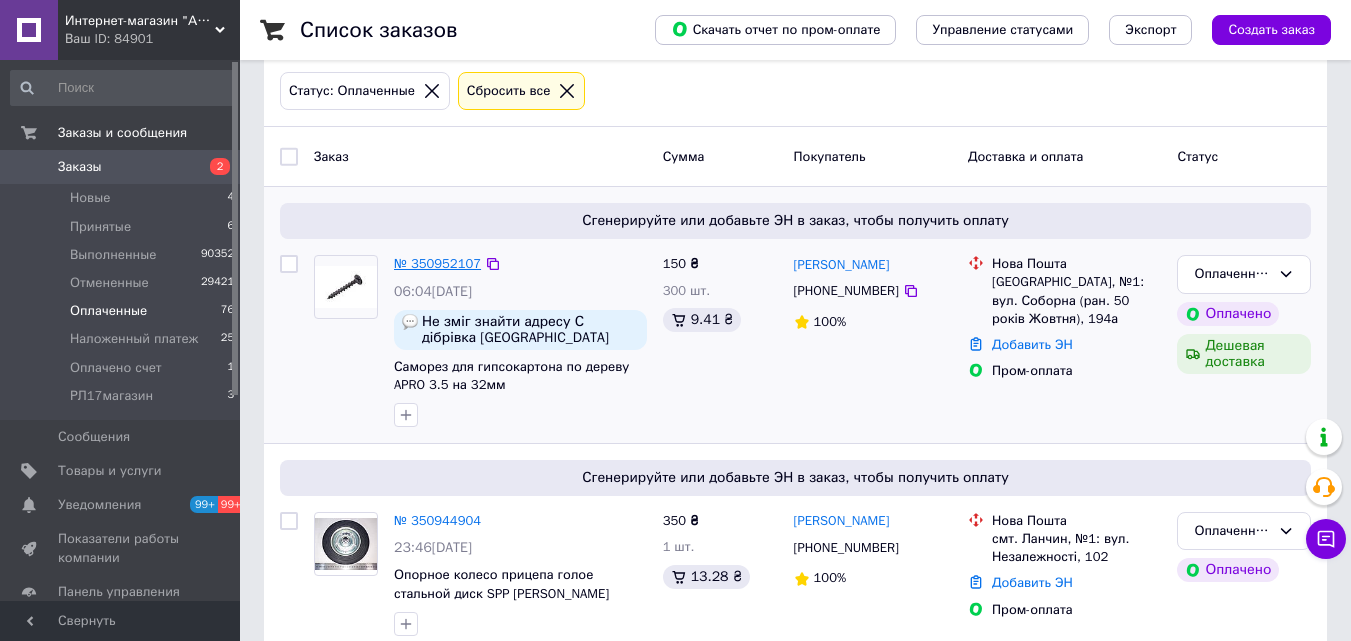 click on "№ 350952107" at bounding box center (437, 263) 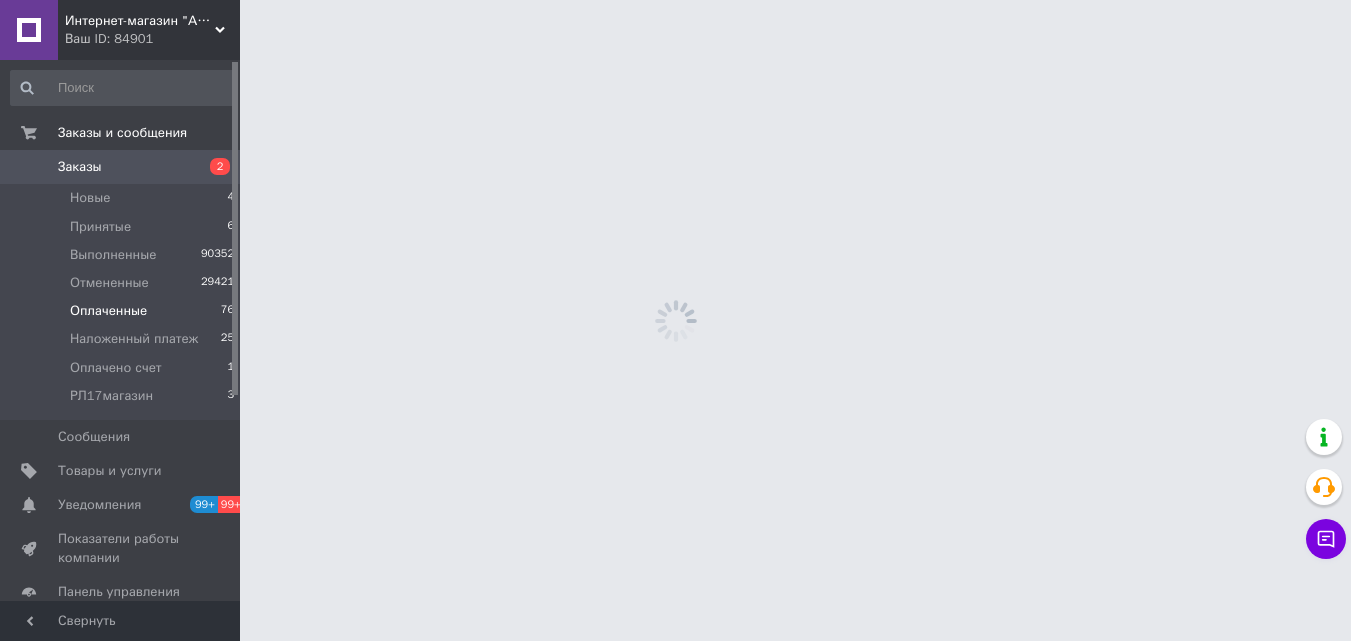 scroll, scrollTop: 0, scrollLeft: 0, axis: both 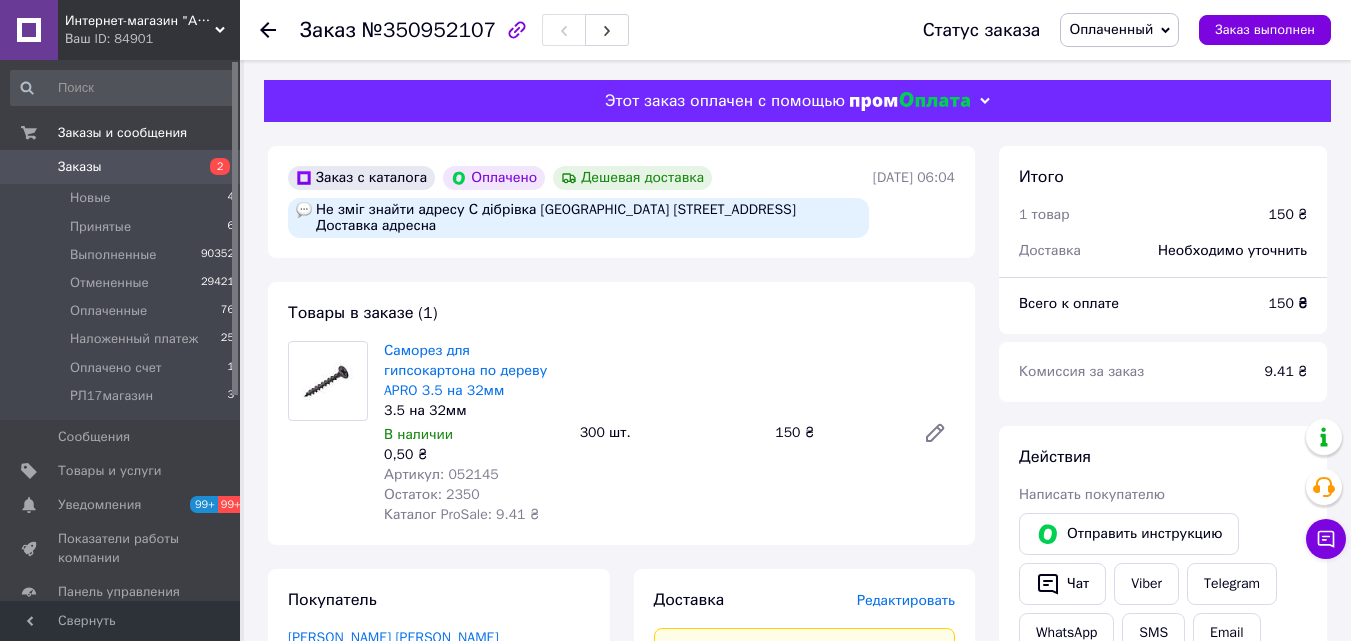 click 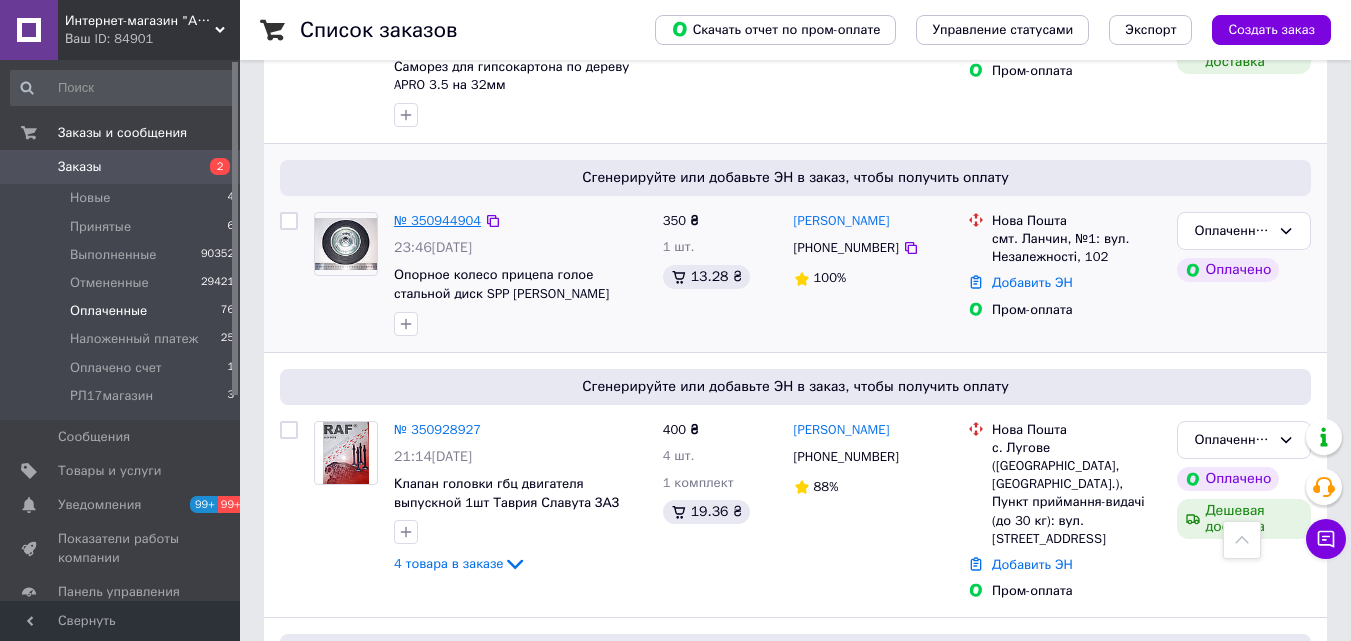 click on "№ 350944904" at bounding box center (437, 220) 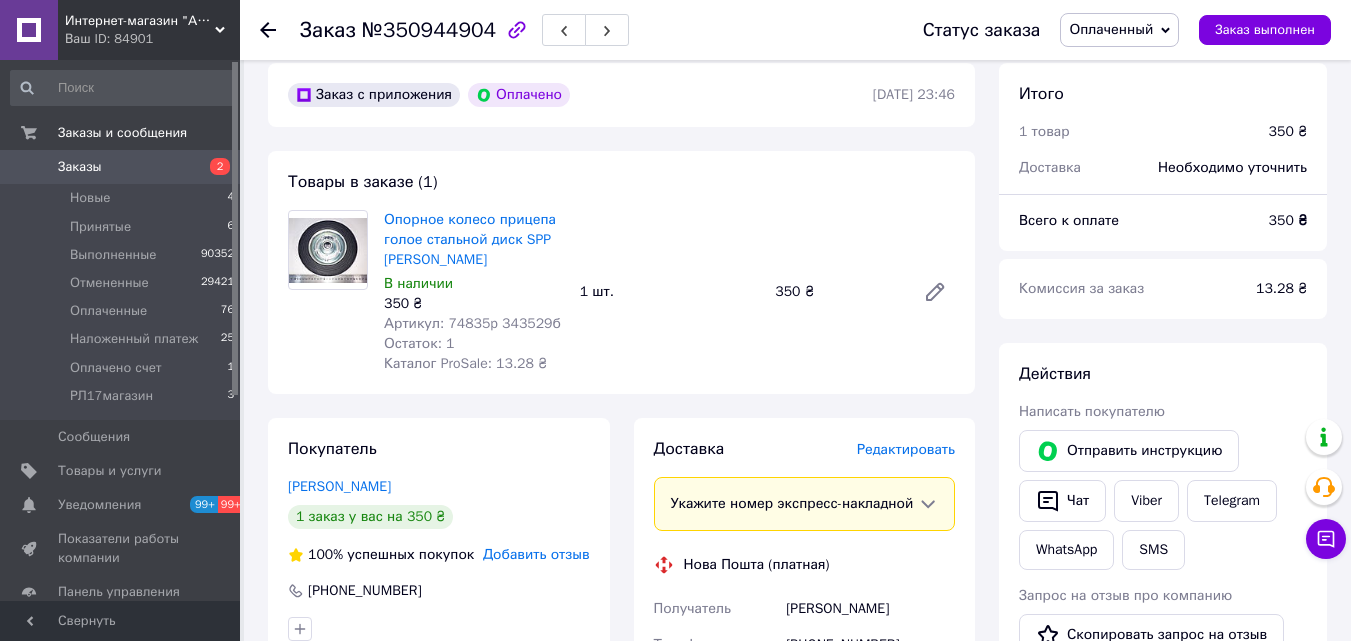scroll, scrollTop: 0, scrollLeft: 0, axis: both 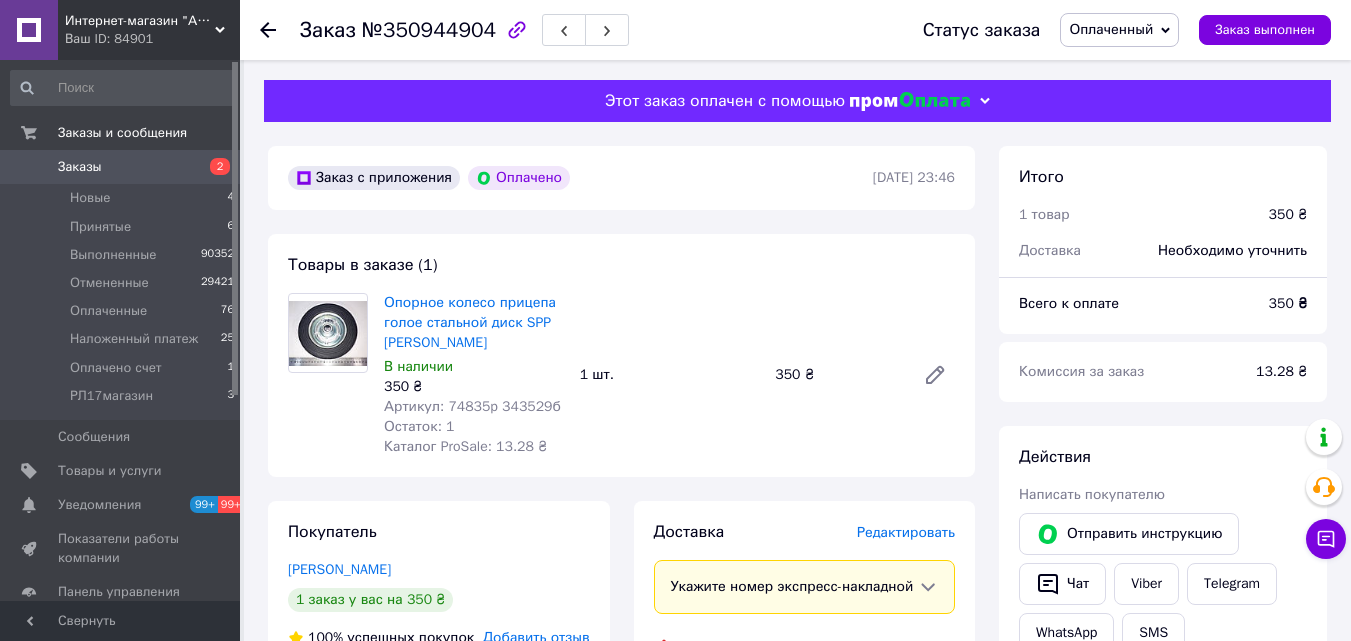 click 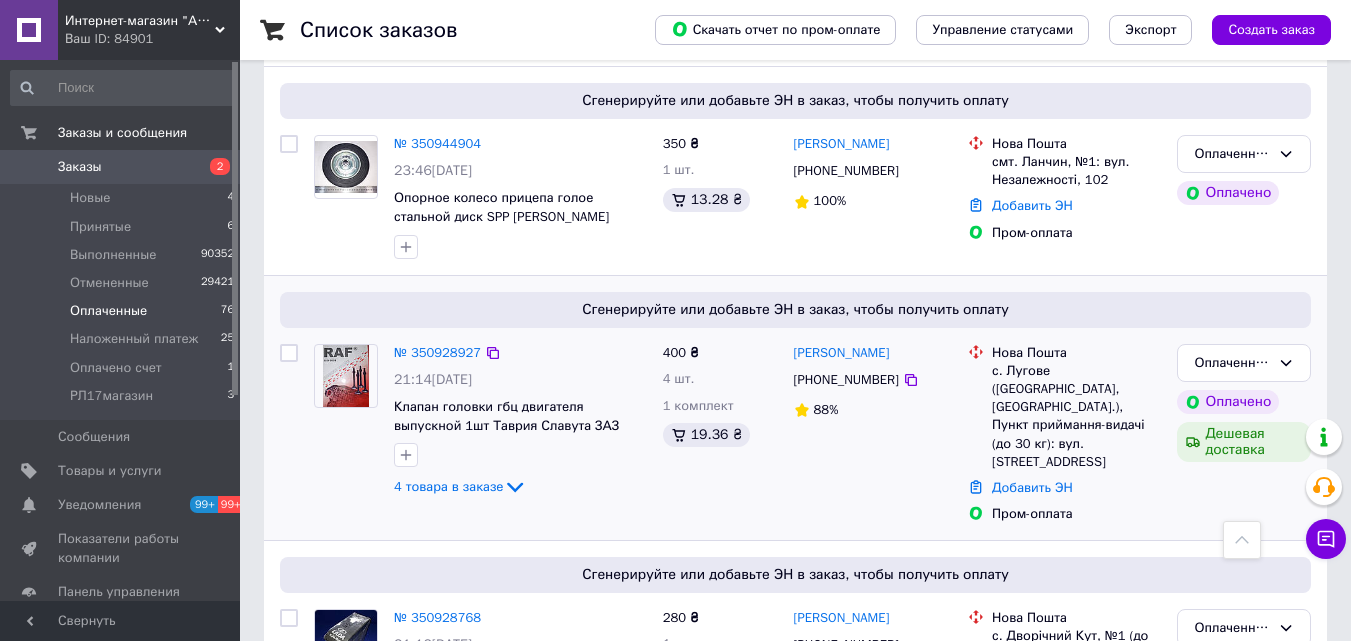 scroll, scrollTop: 500, scrollLeft: 0, axis: vertical 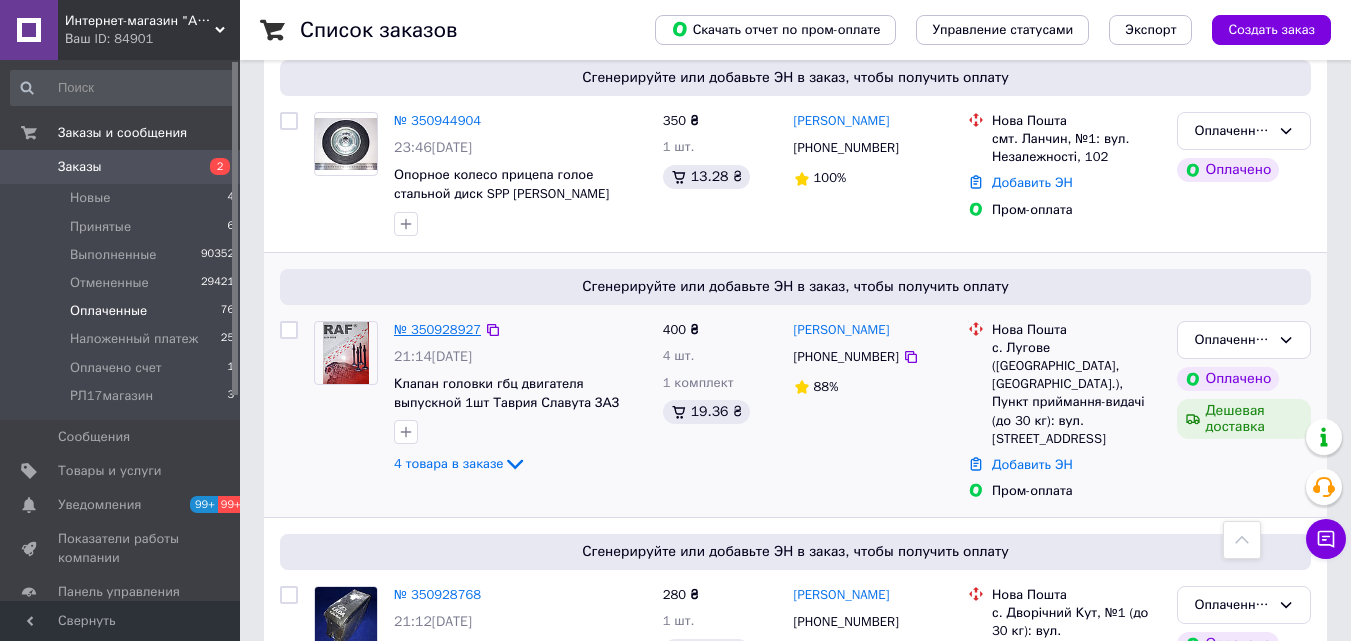 click on "№ 350928927" at bounding box center [437, 329] 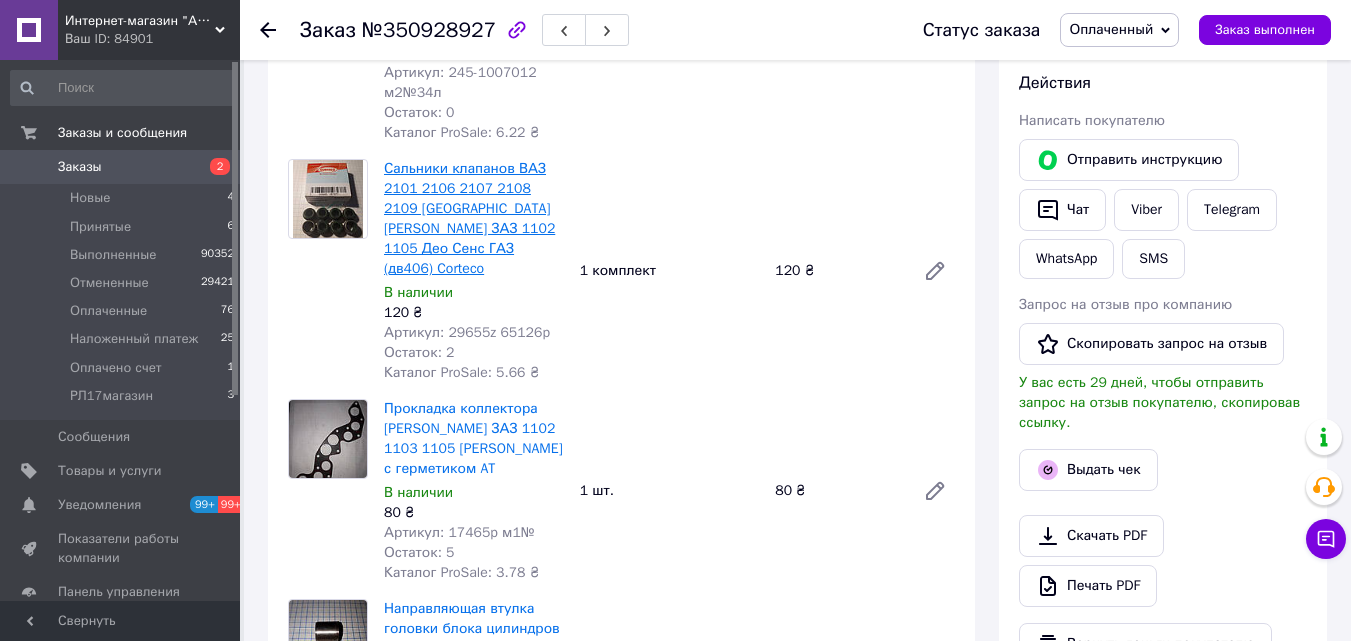 scroll, scrollTop: 300, scrollLeft: 0, axis: vertical 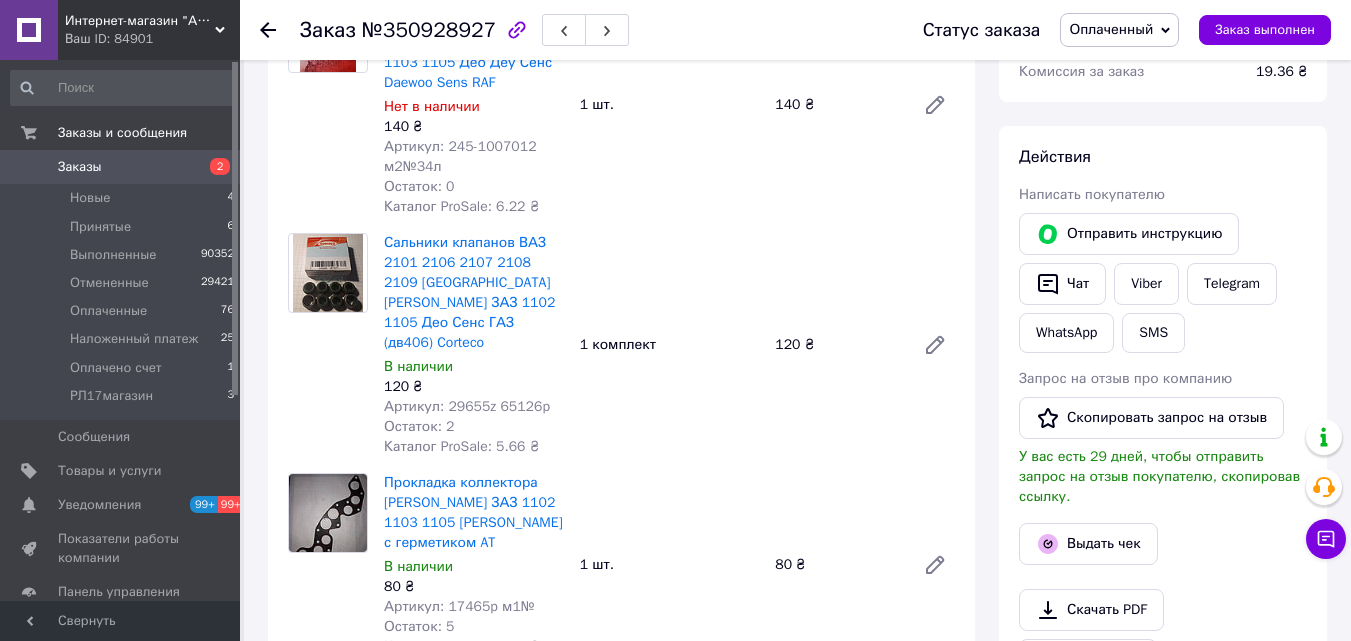 click 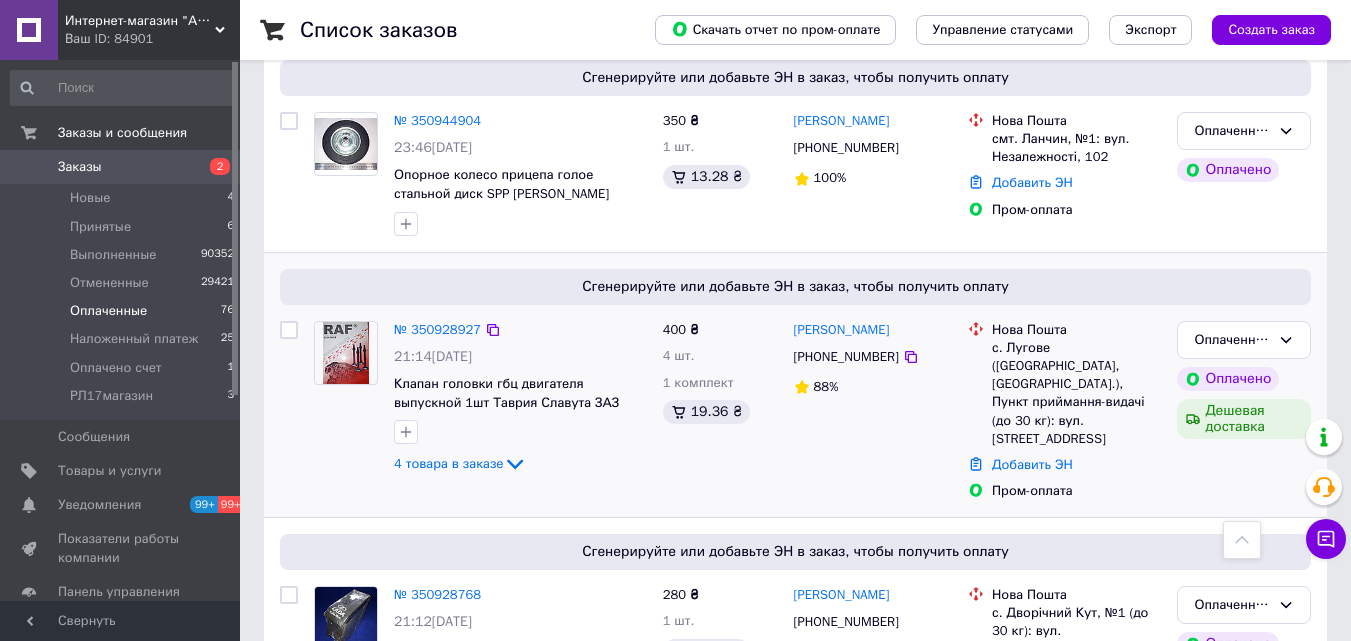 scroll, scrollTop: 800, scrollLeft: 0, axis: vertical 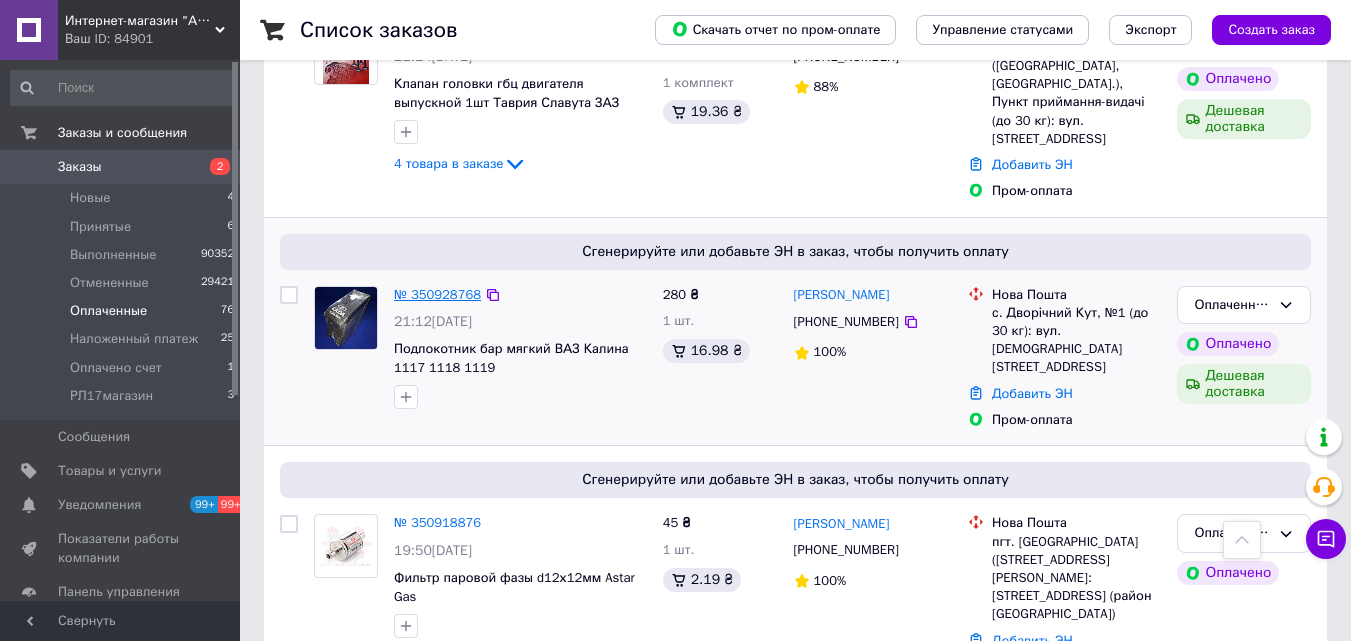 click on "№ 350928768" at bounding box center [437, 294] 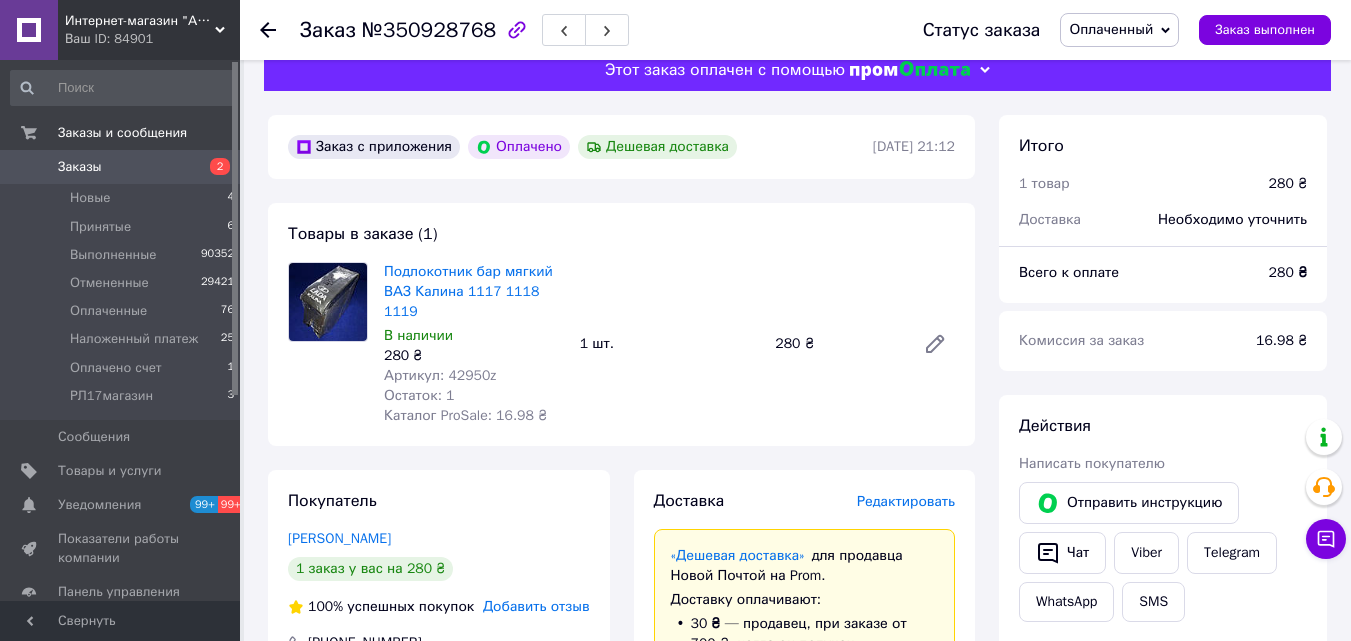 scroll, scrollTop: 0, scrollLeft: 0, axis: both 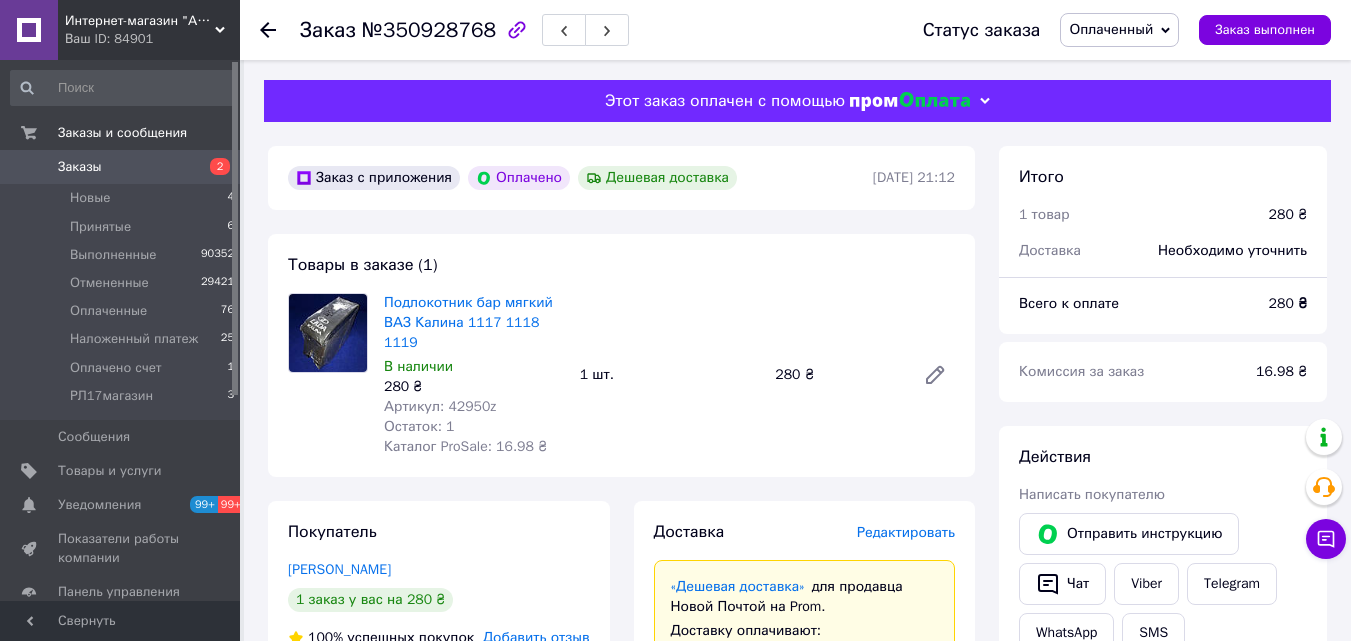 click 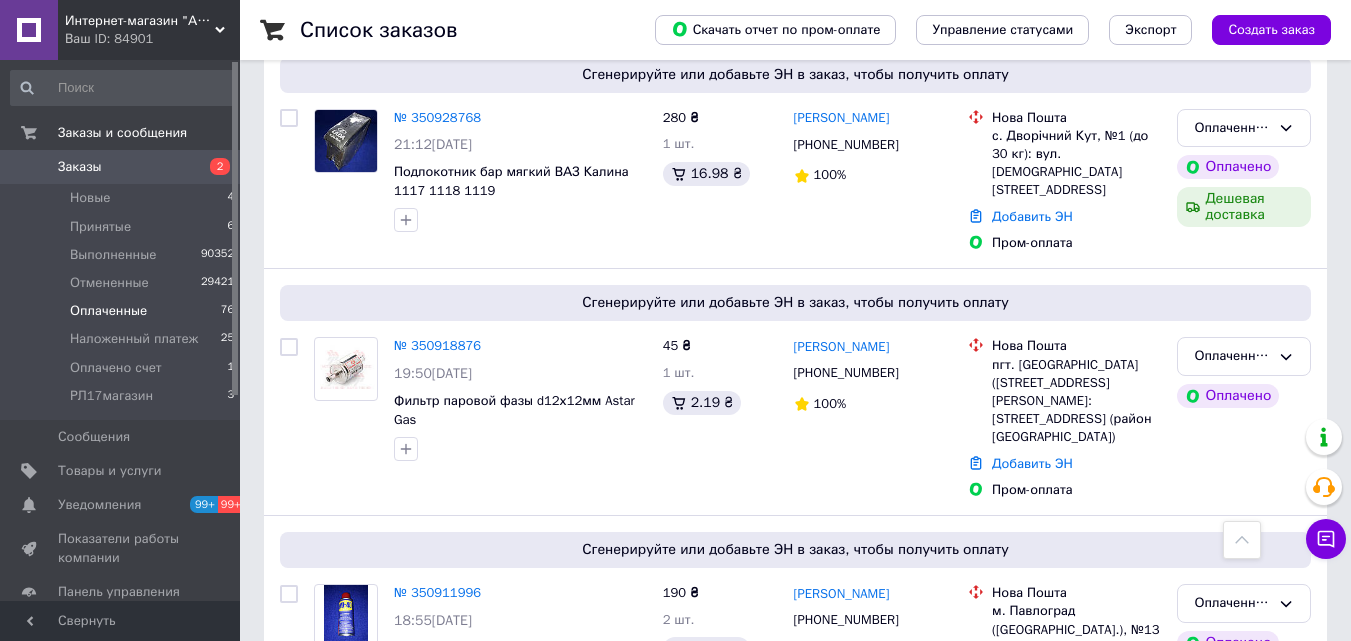scroll, scrollTop: 1000, scrollLeft: 0, axis: vertical 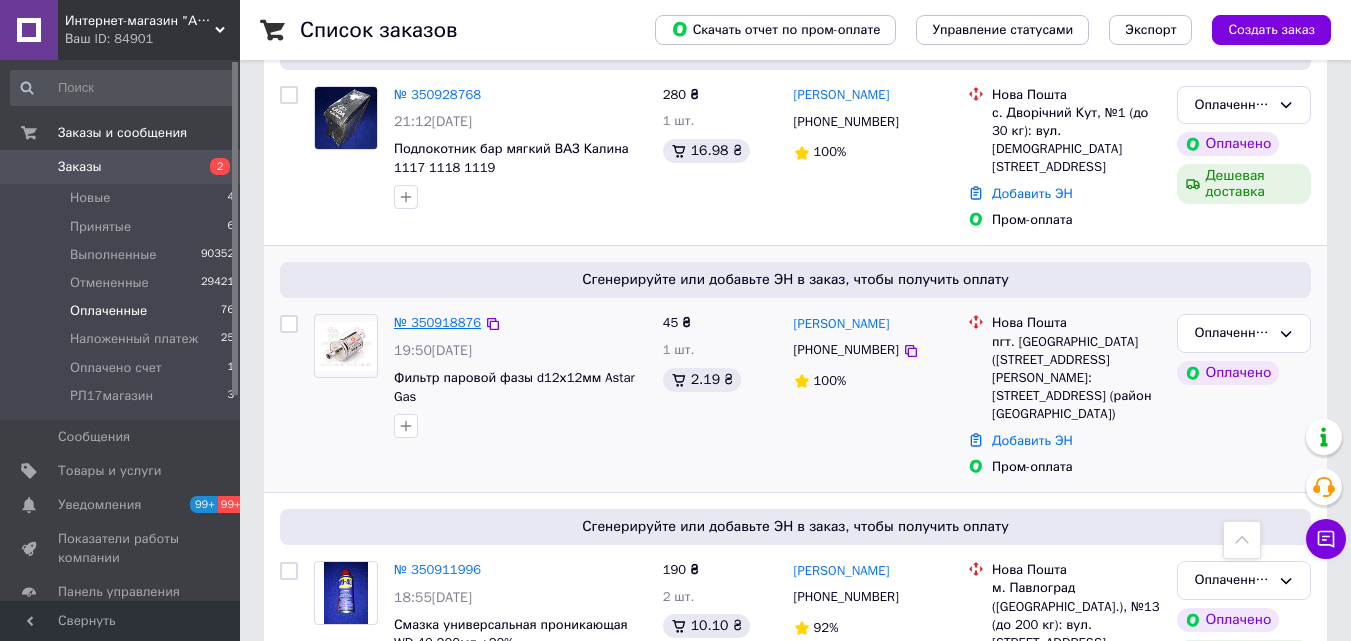 click on "№ 350918876" at bounding box center (437, 322) 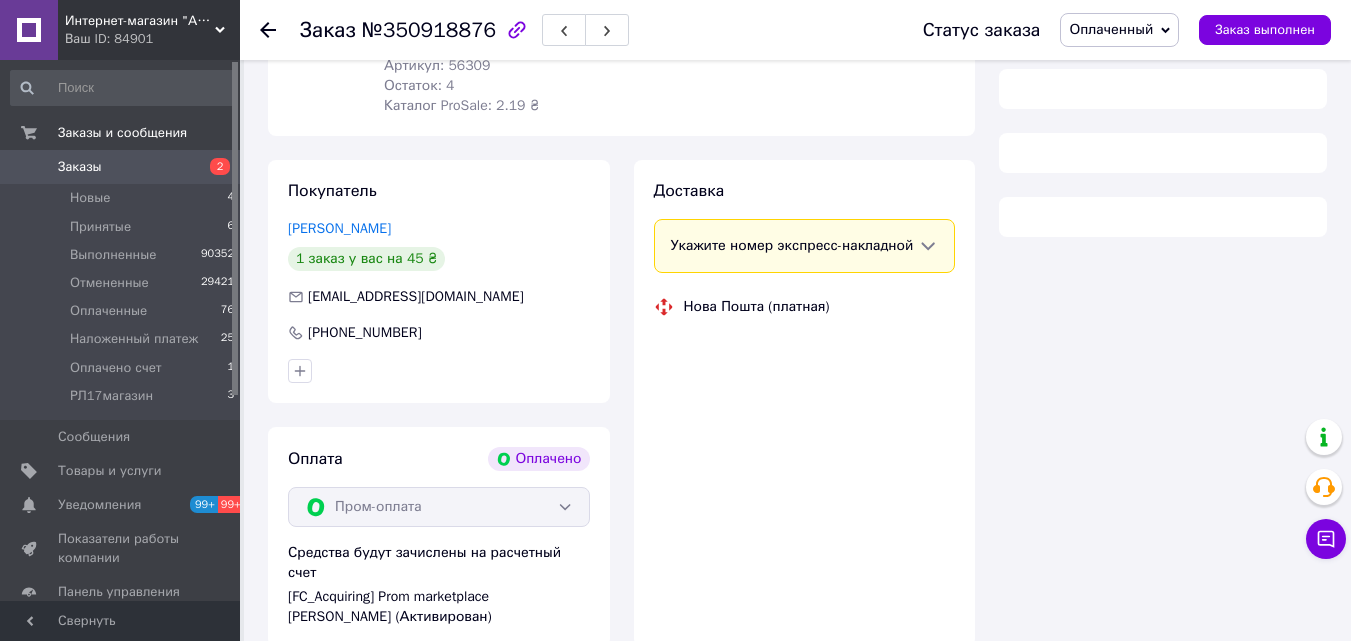 scroll, scrollTop: 0, scrollLeft: 0, axis: both 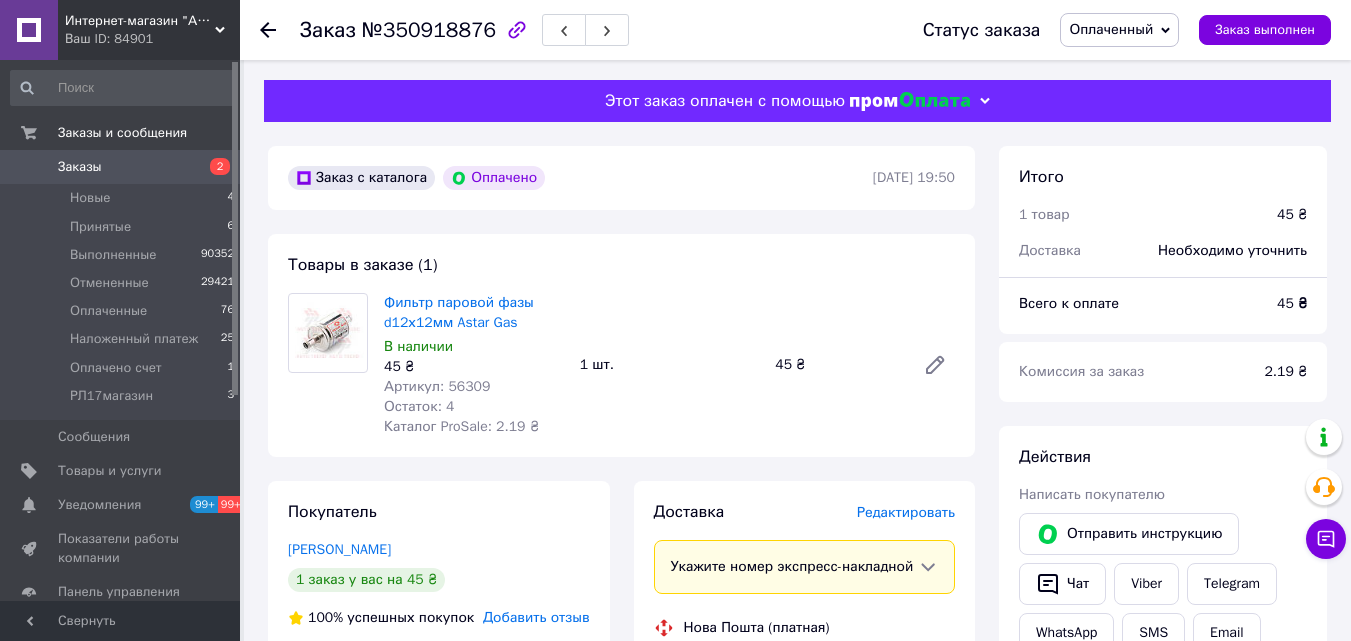 click 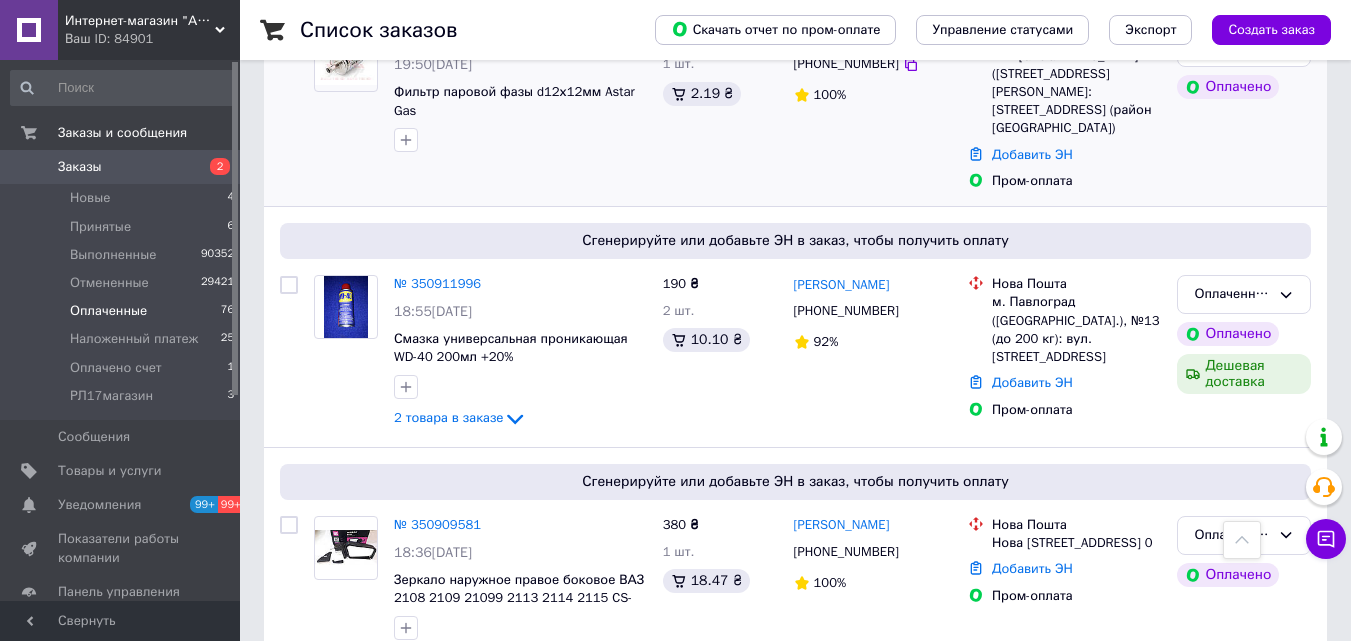 scroll, scrollTop: 1300, scrollLeft: 0, axis: vertical 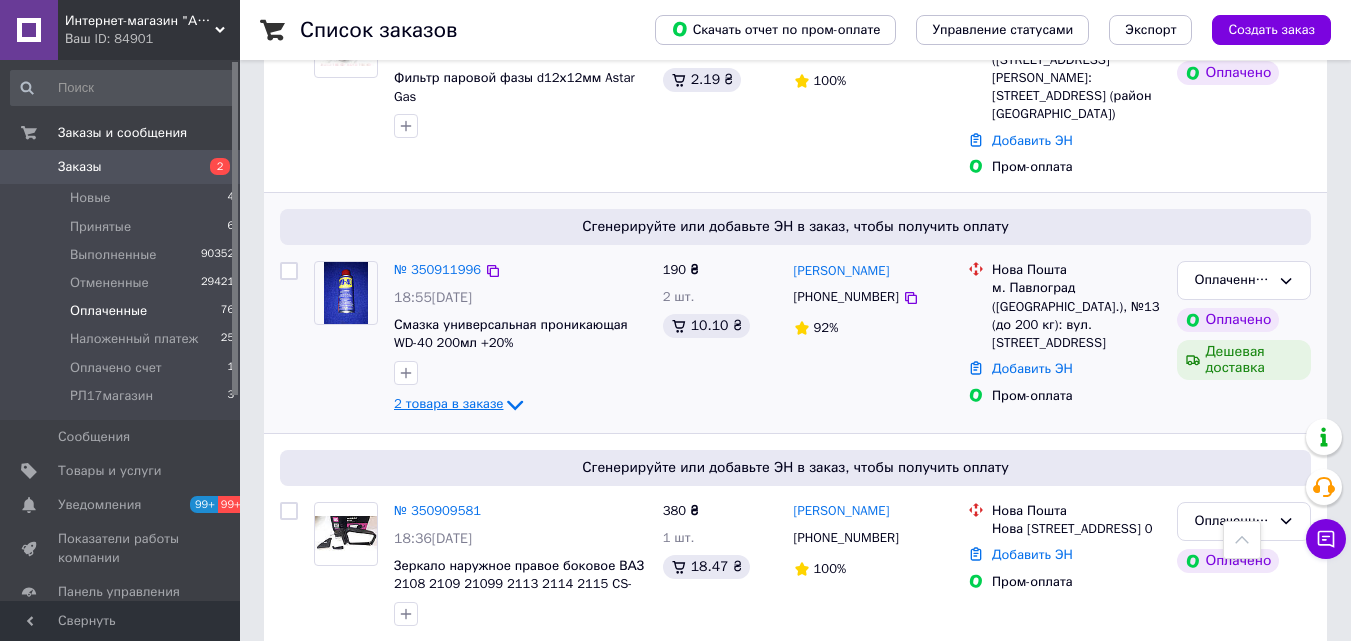 click on "2 товара в заказе" at bounding box center [448, 404] 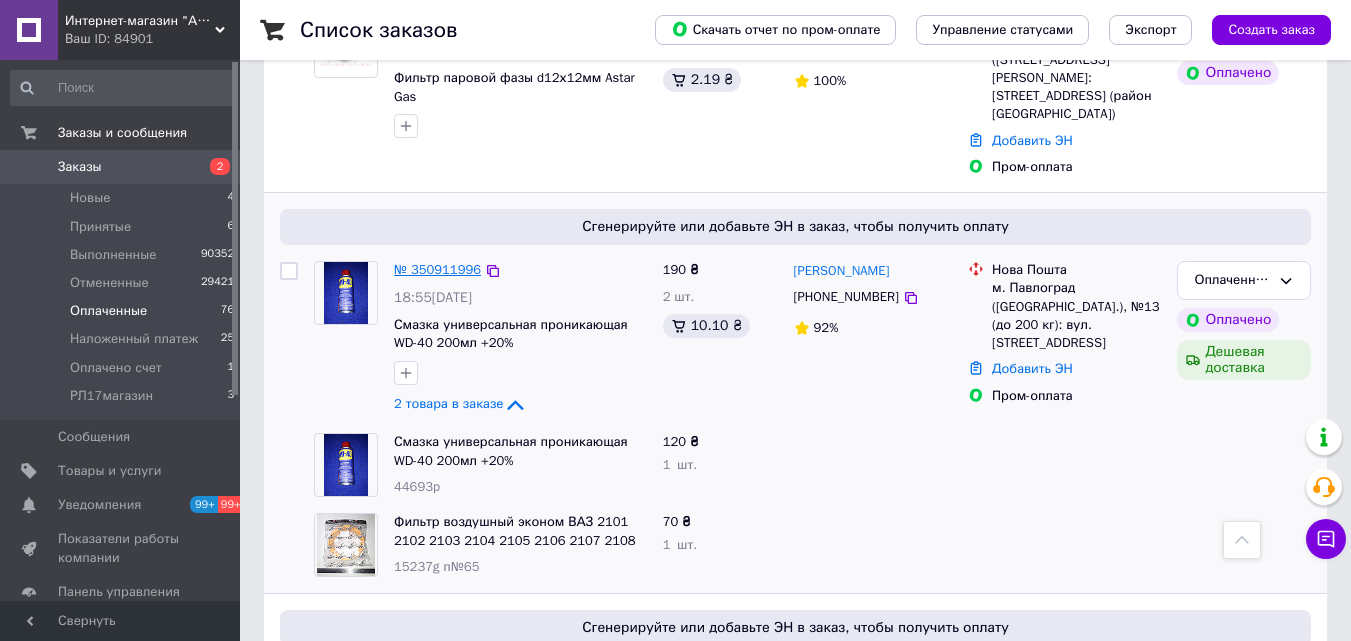 click on "№ 350911996" at bounding box center (437, 269) 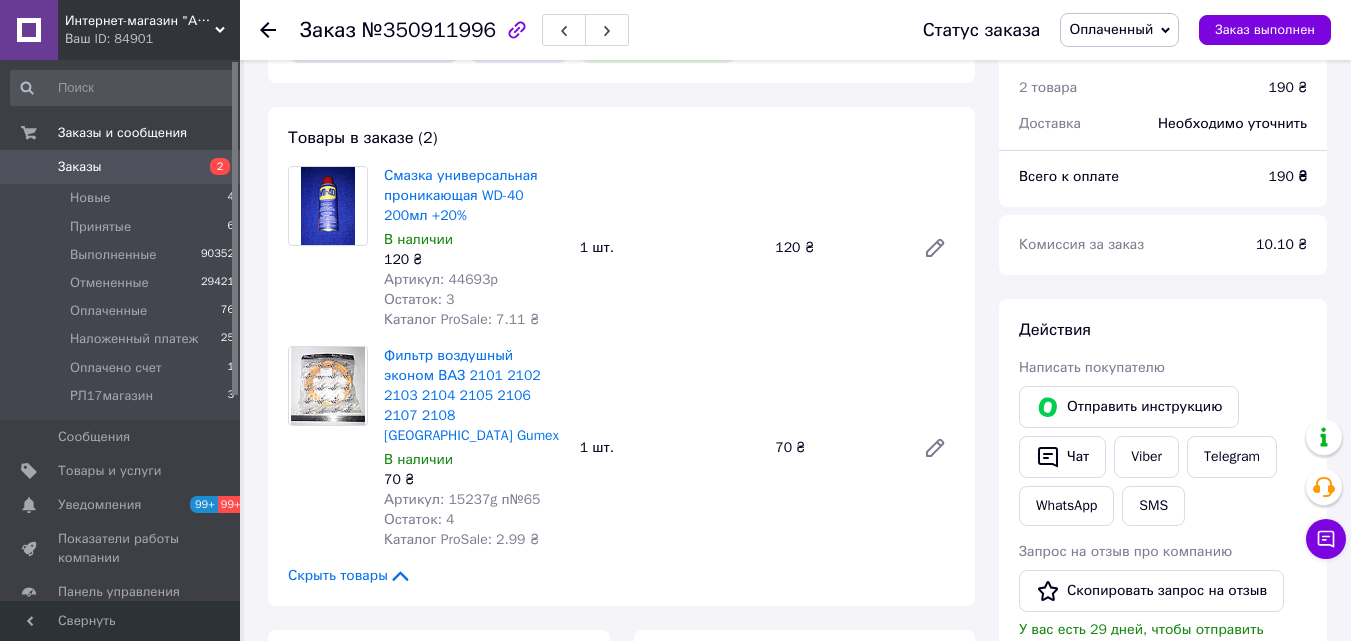 scroll, scrollTop: 100, scrollLeft: 0, axis: vertical 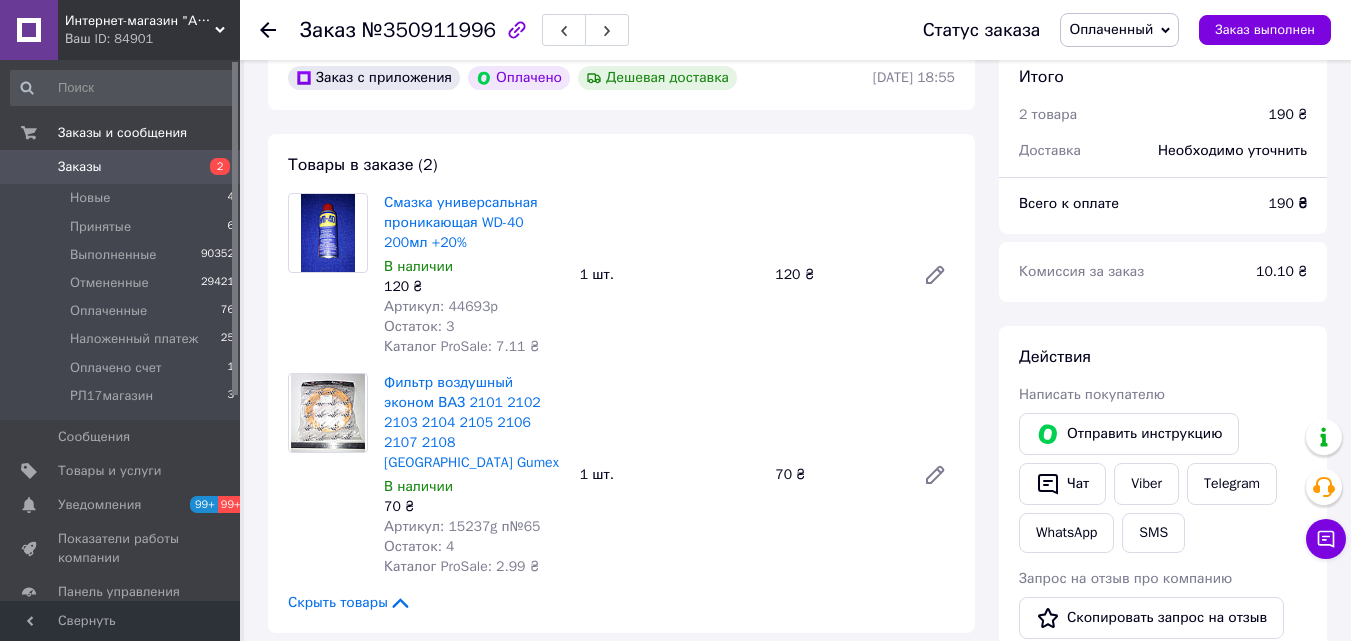 click 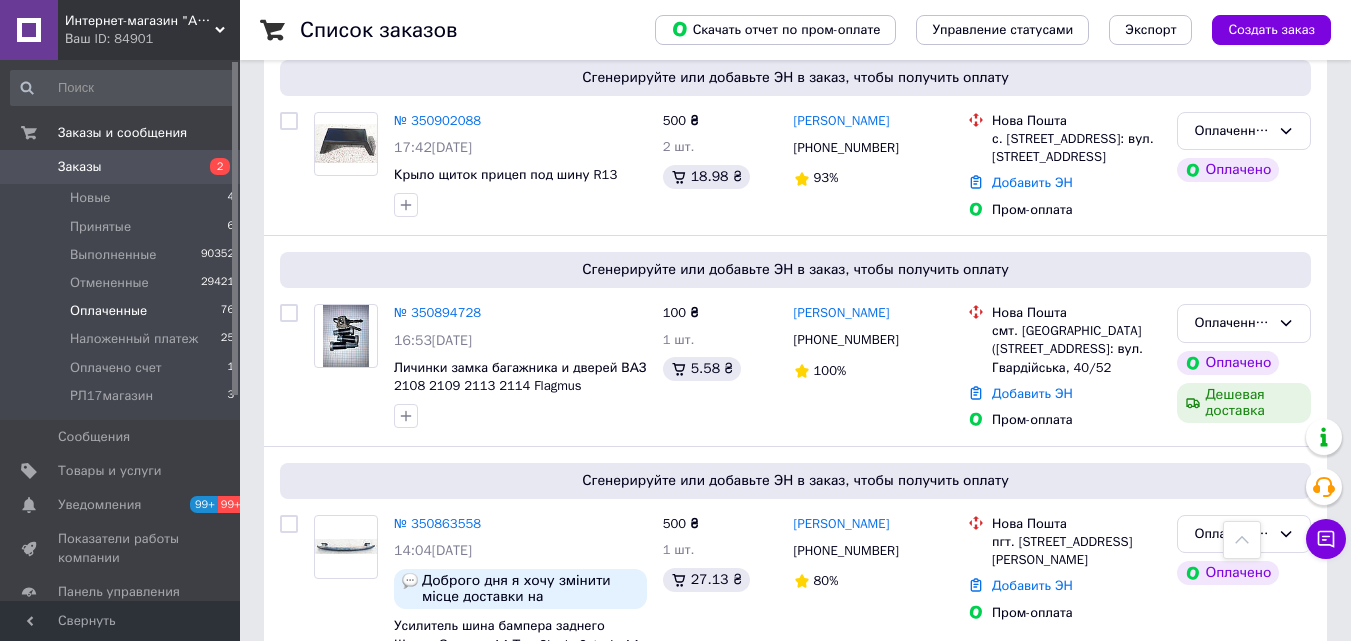 scroll, scrollTop: 1900, scrollLeft: 0, axis: vertical 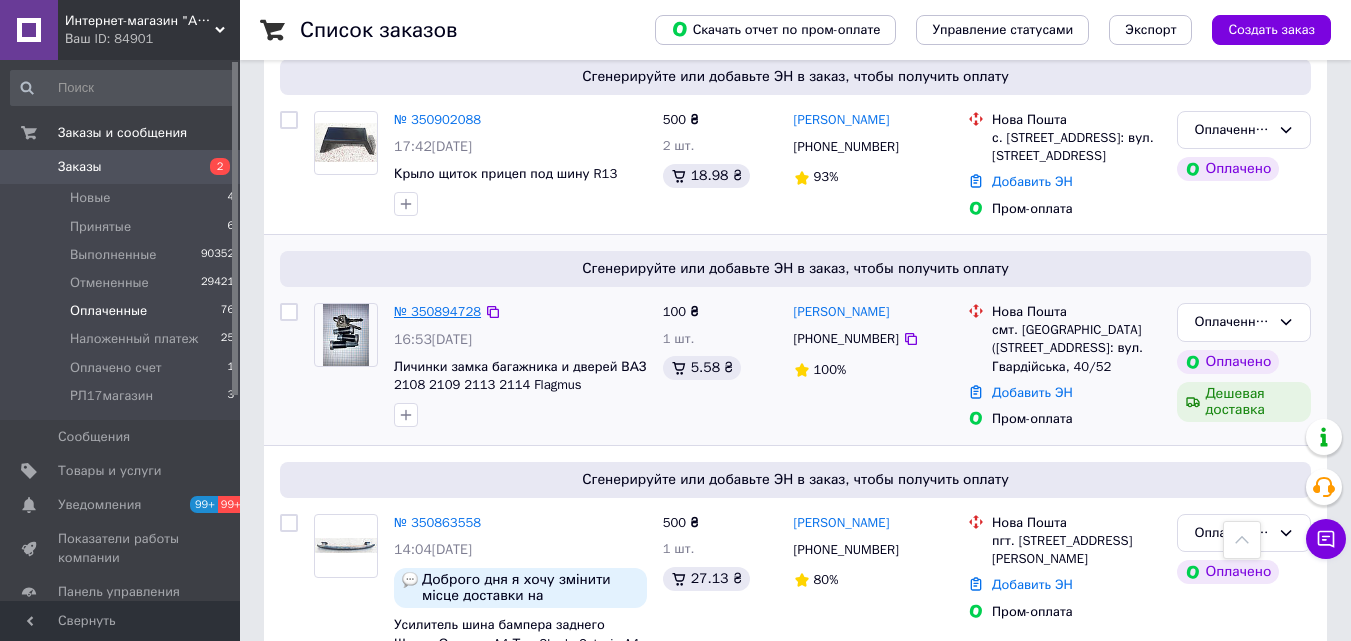 click on "№ 350894728" at bounding box center [437, 311] 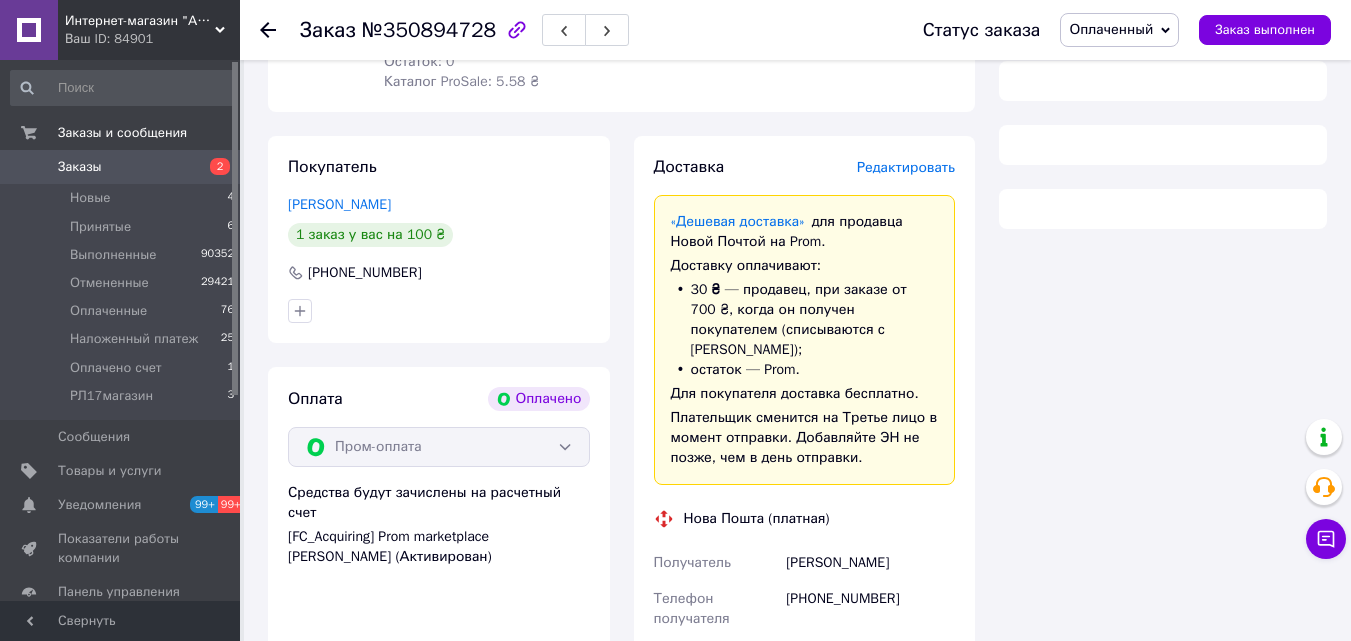 scroll, scrollTop: 0, scrollLeft: 0, axis: both 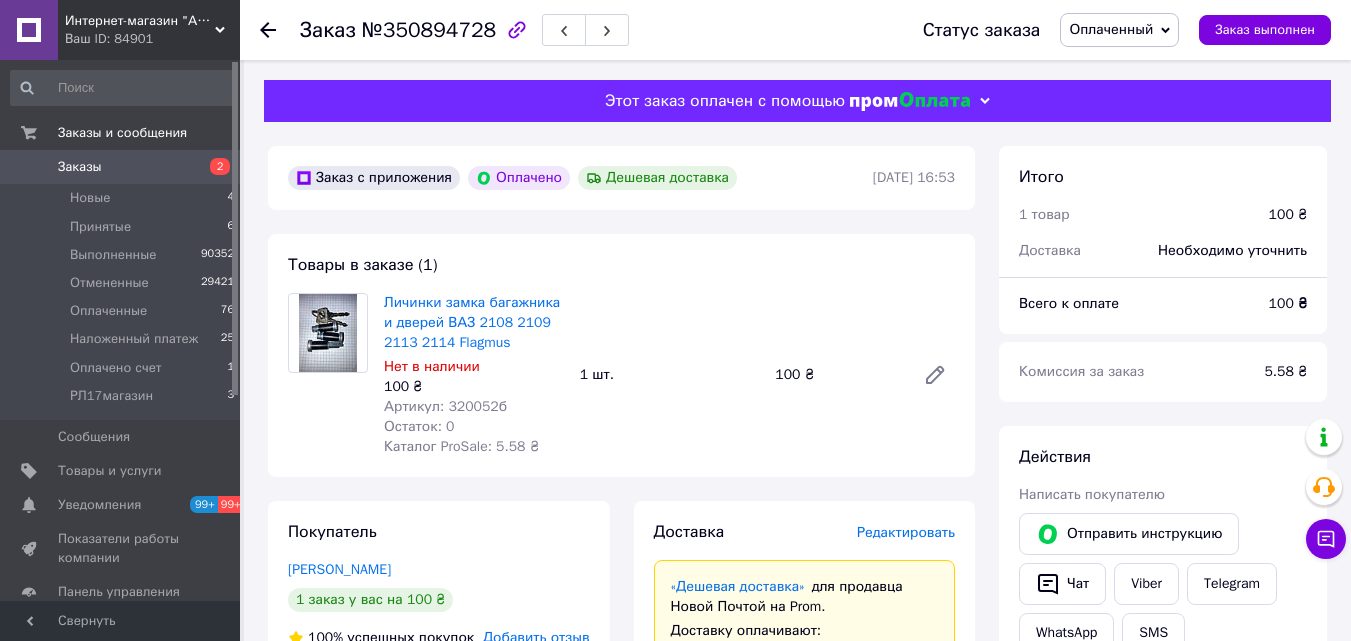 click at bounding box center (268, 30) 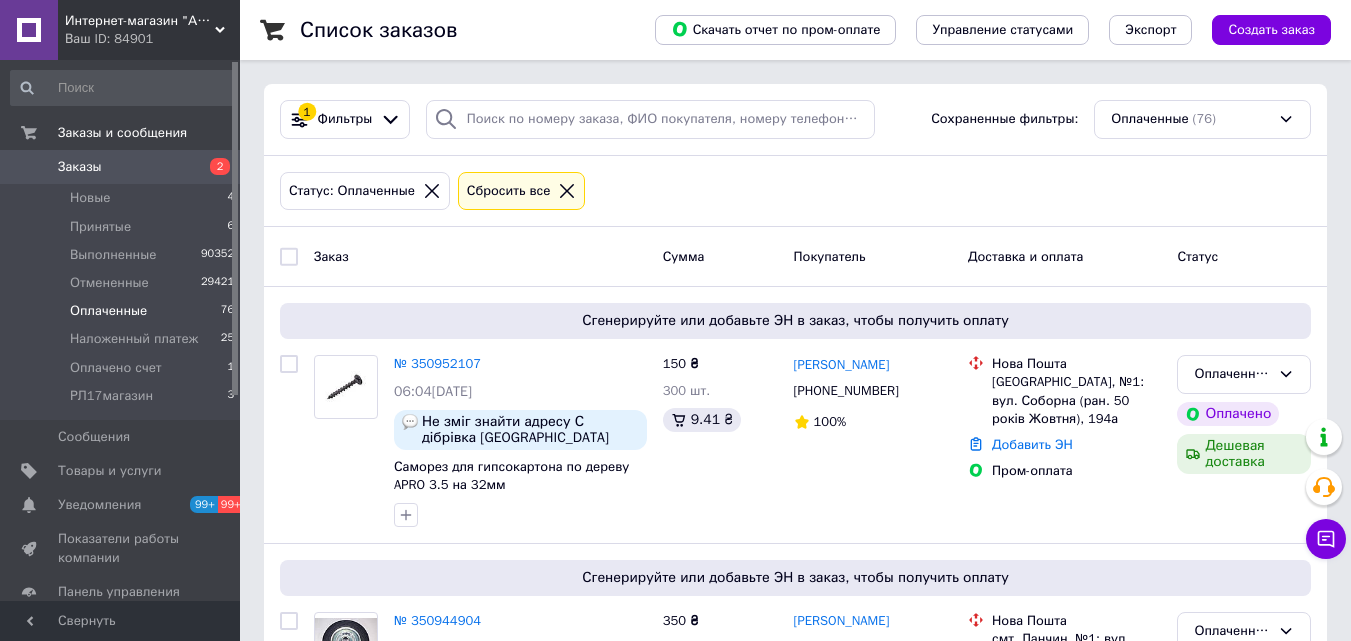 click on "Заказы" at bounding box center (80, 167) 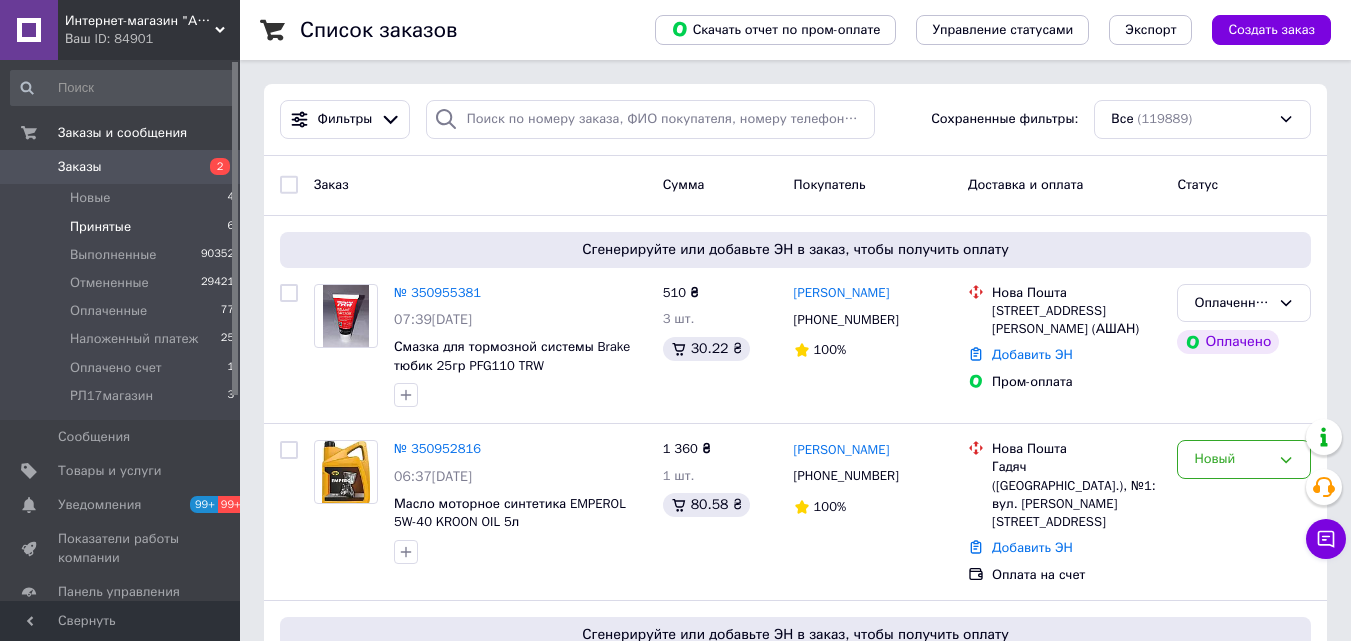 click on "Принятые" at bounding box center [100, 227] 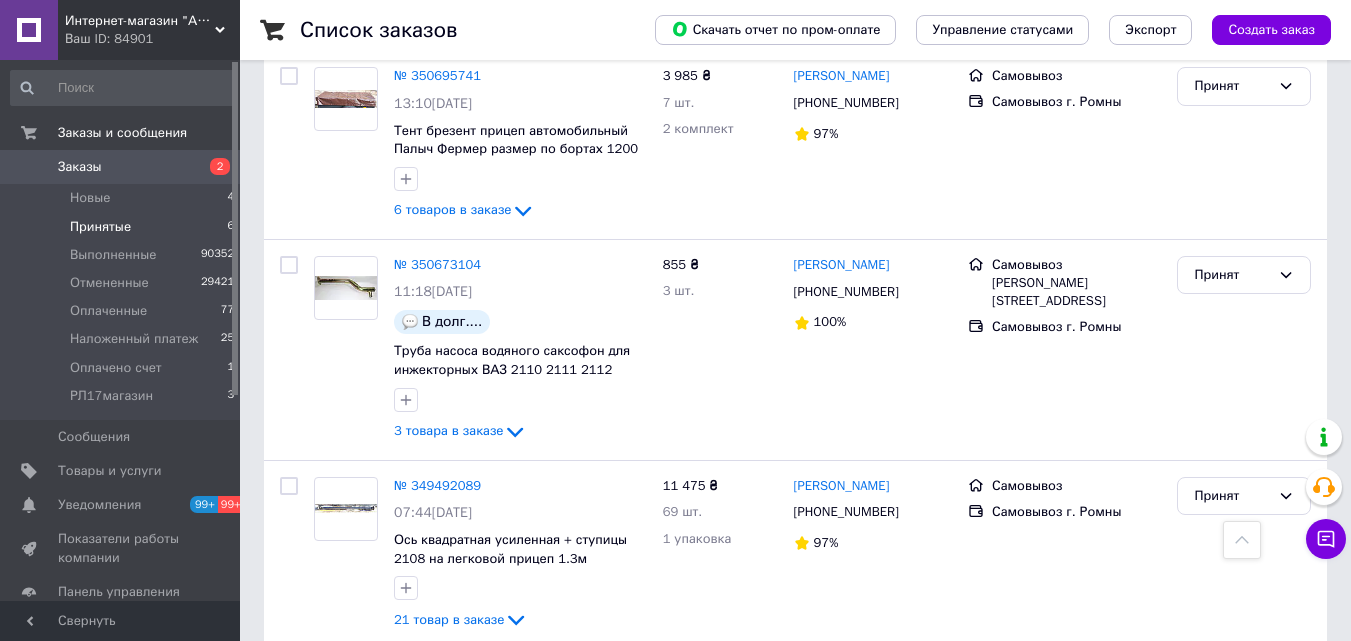 scroll, scrollTop: 805, scrollLeft: 0, axis: vertical 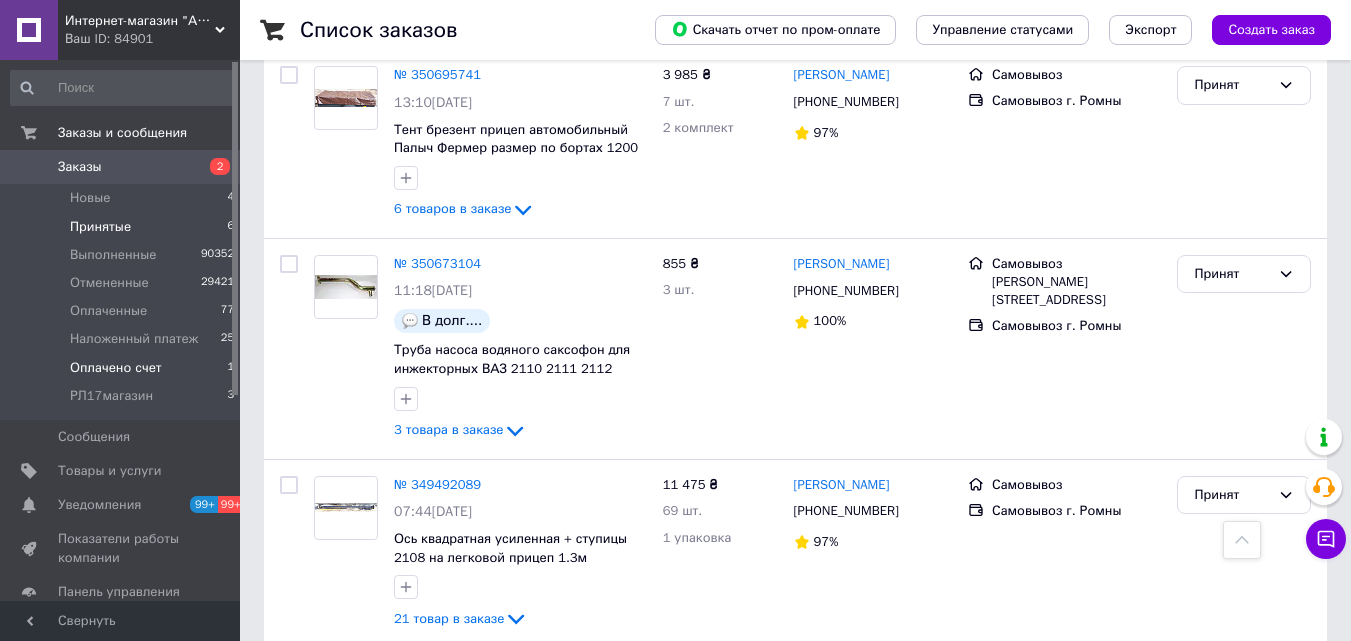 click on "Оплачено счет" at bounding box center (116, 368) 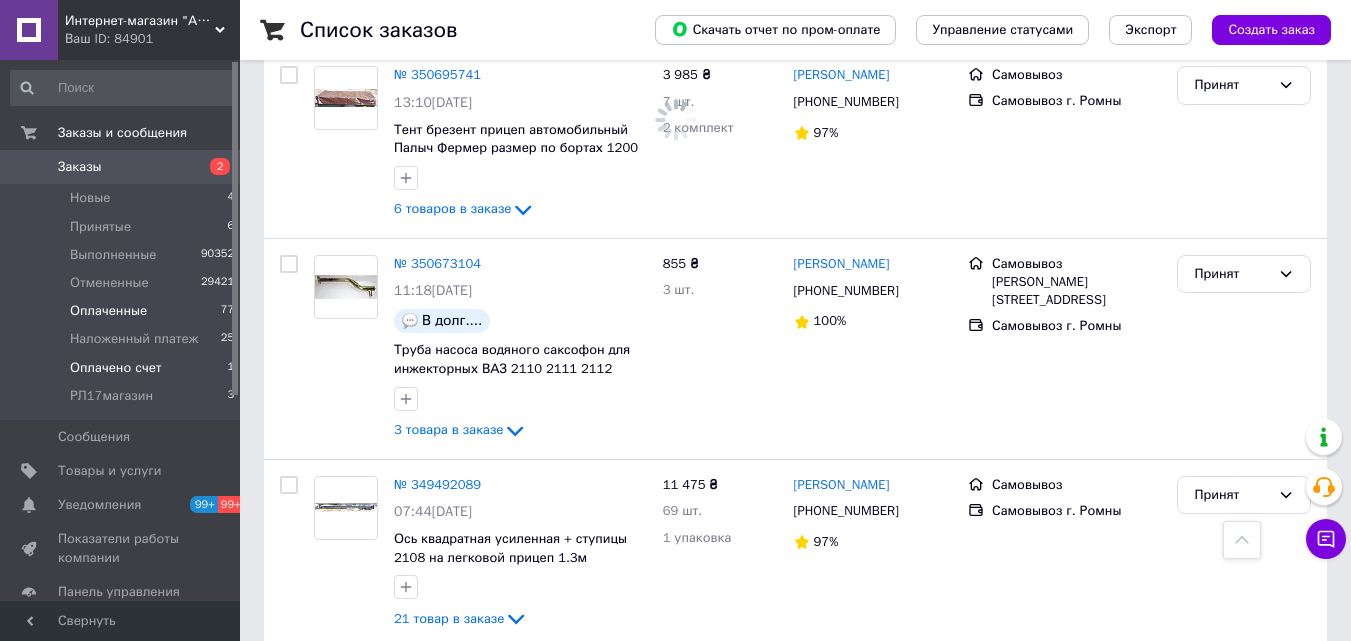 scroll, scrollTop: 0, scrollLeft: 0, axis: both 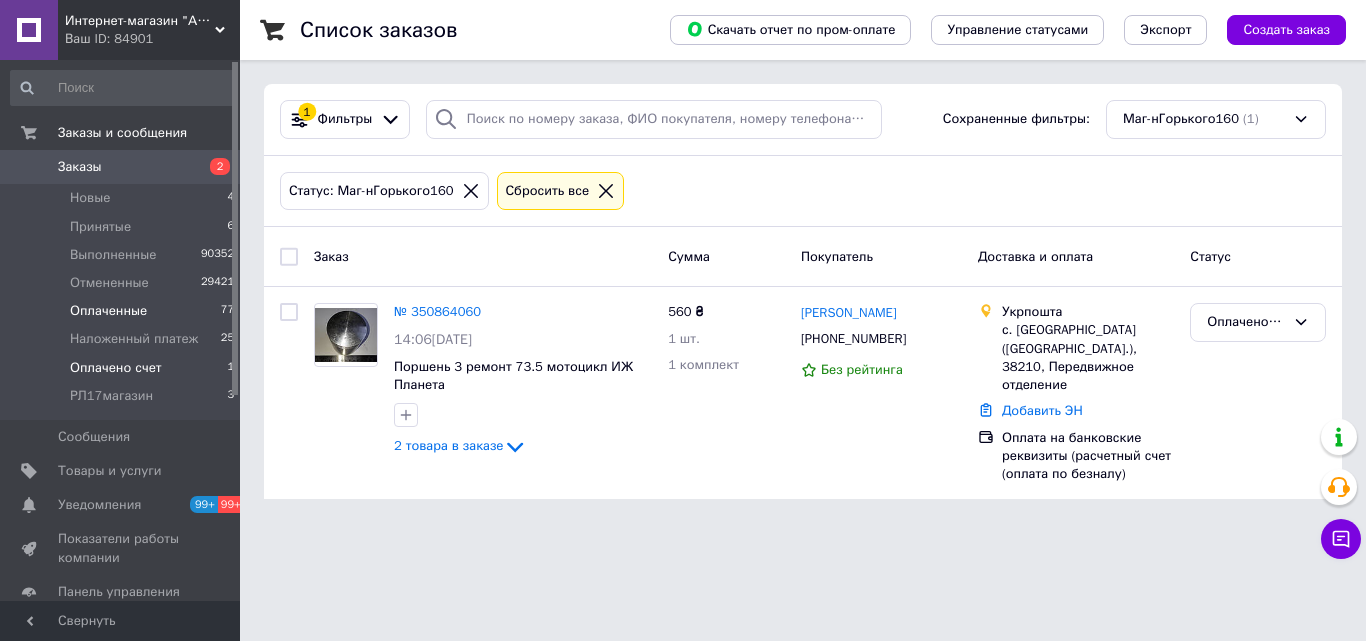 click on "Оплаченные" at bounding box center (108, 311) 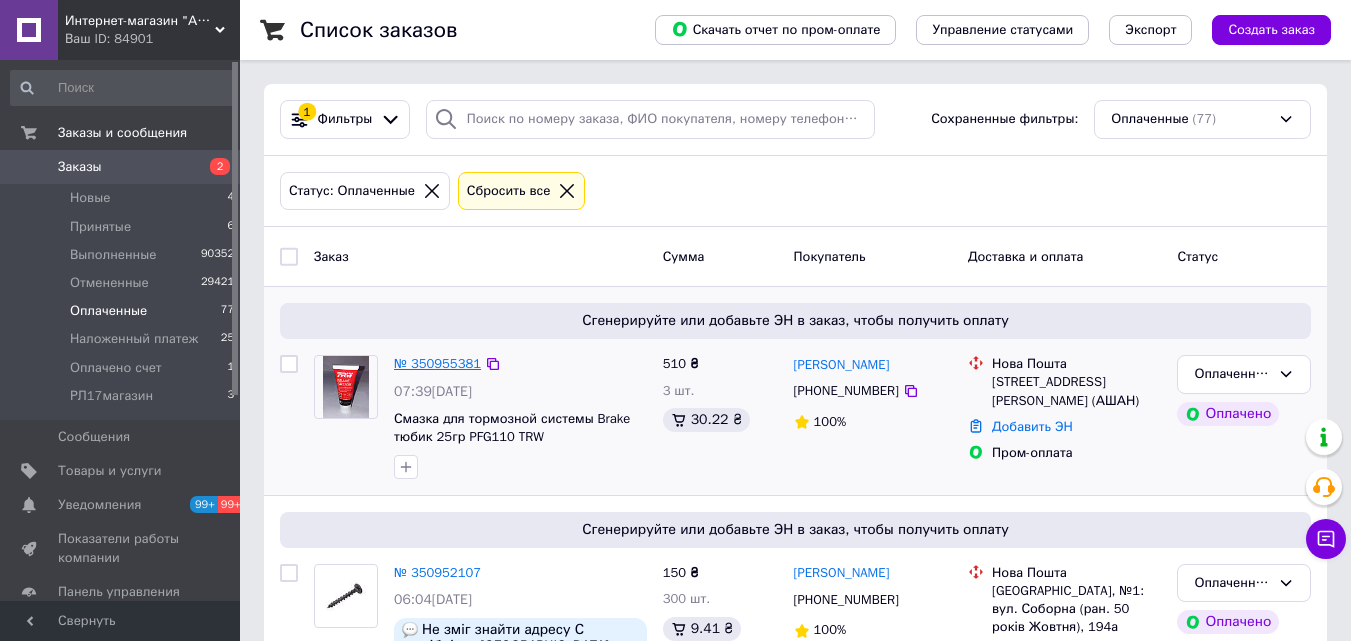 click on "№ 350955381" at bounding box center (437, 363) 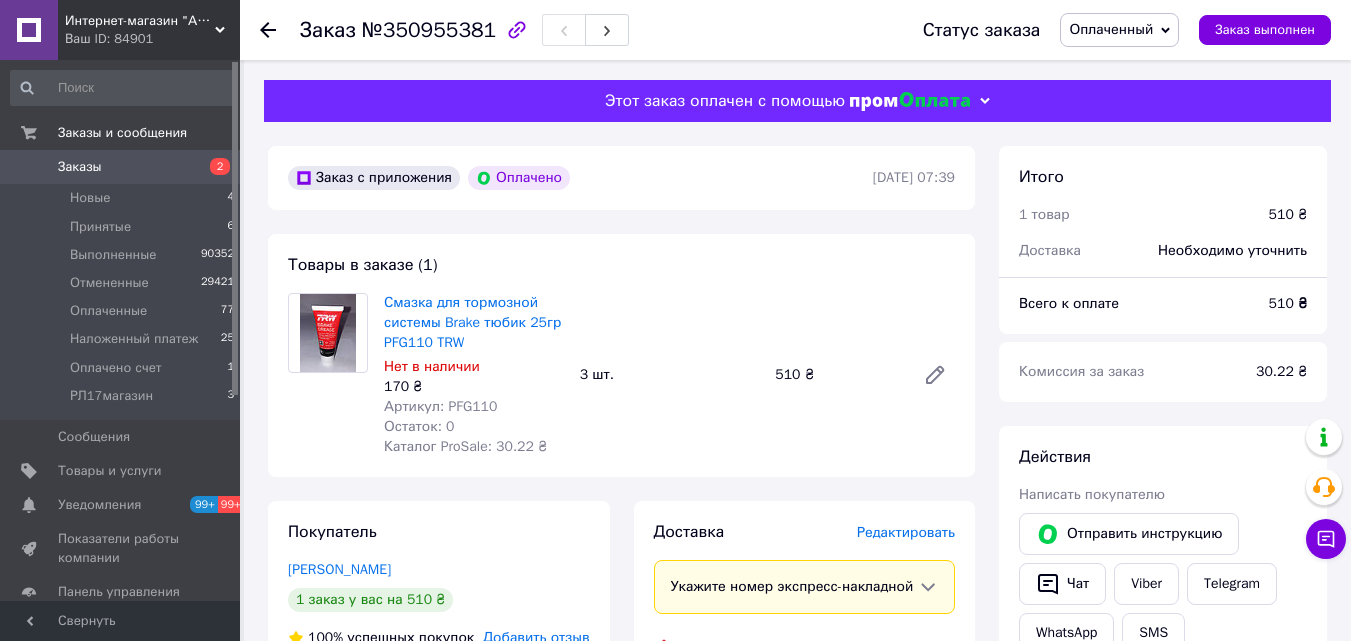 click on "Заказы" at bounding box center [121, 167] 